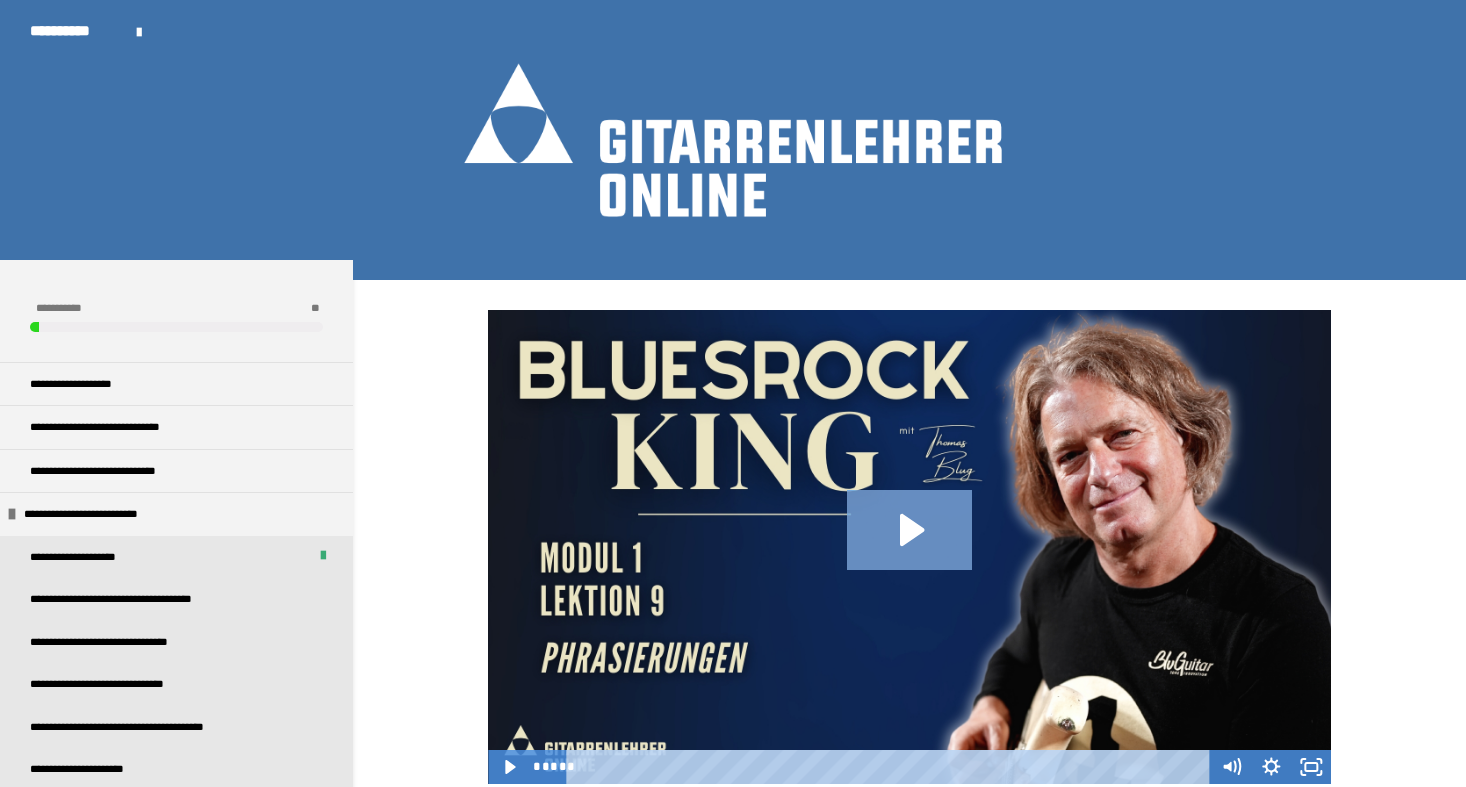 scroll, scrollTop: 0, scrollLeft: 0, axis: both 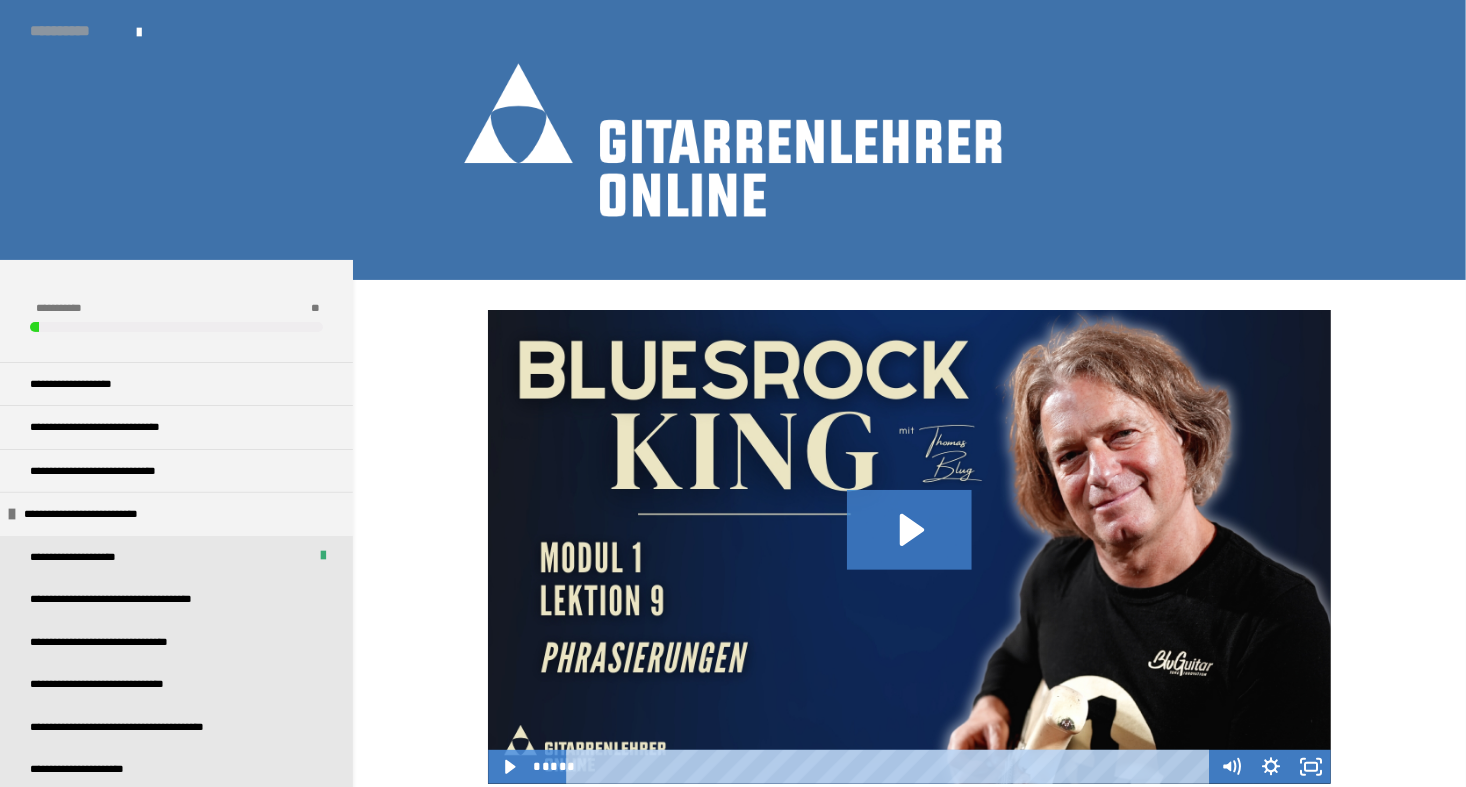 click on "**********" at bounding box center (73, 31) 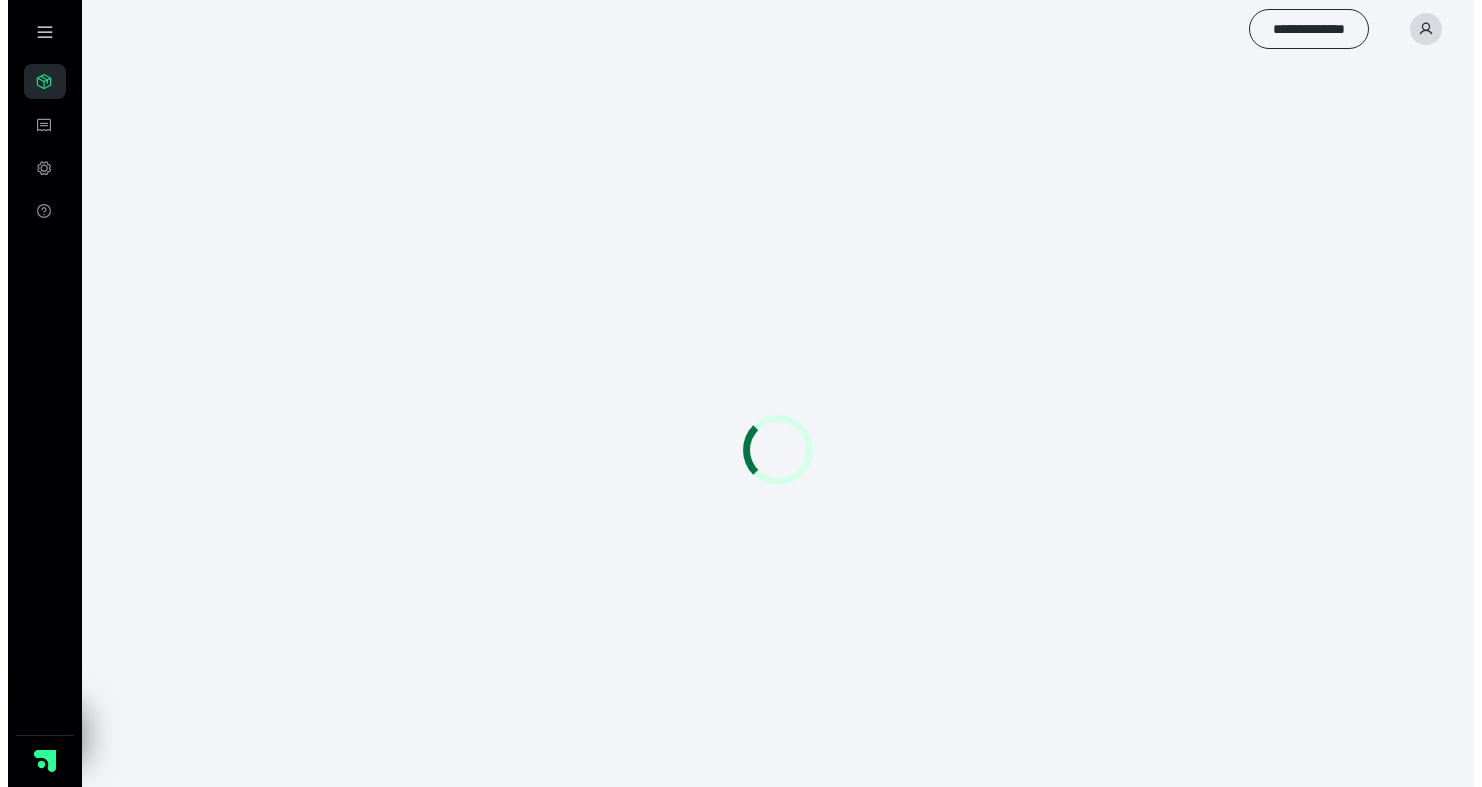 scroll, scrollTop: 0, scrollLeft: 0, axis: both 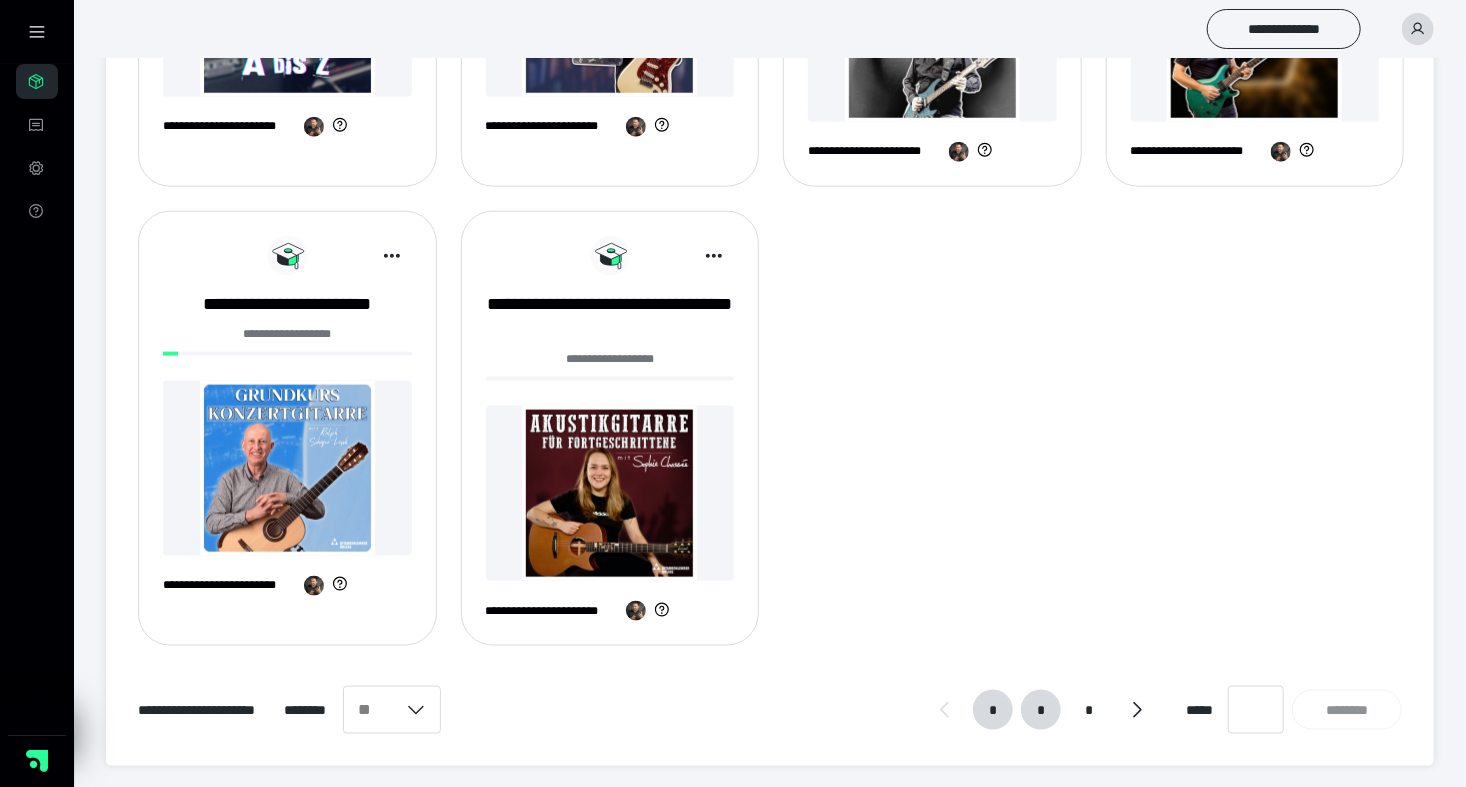 click on "*" at bounding box center (1041, 710) 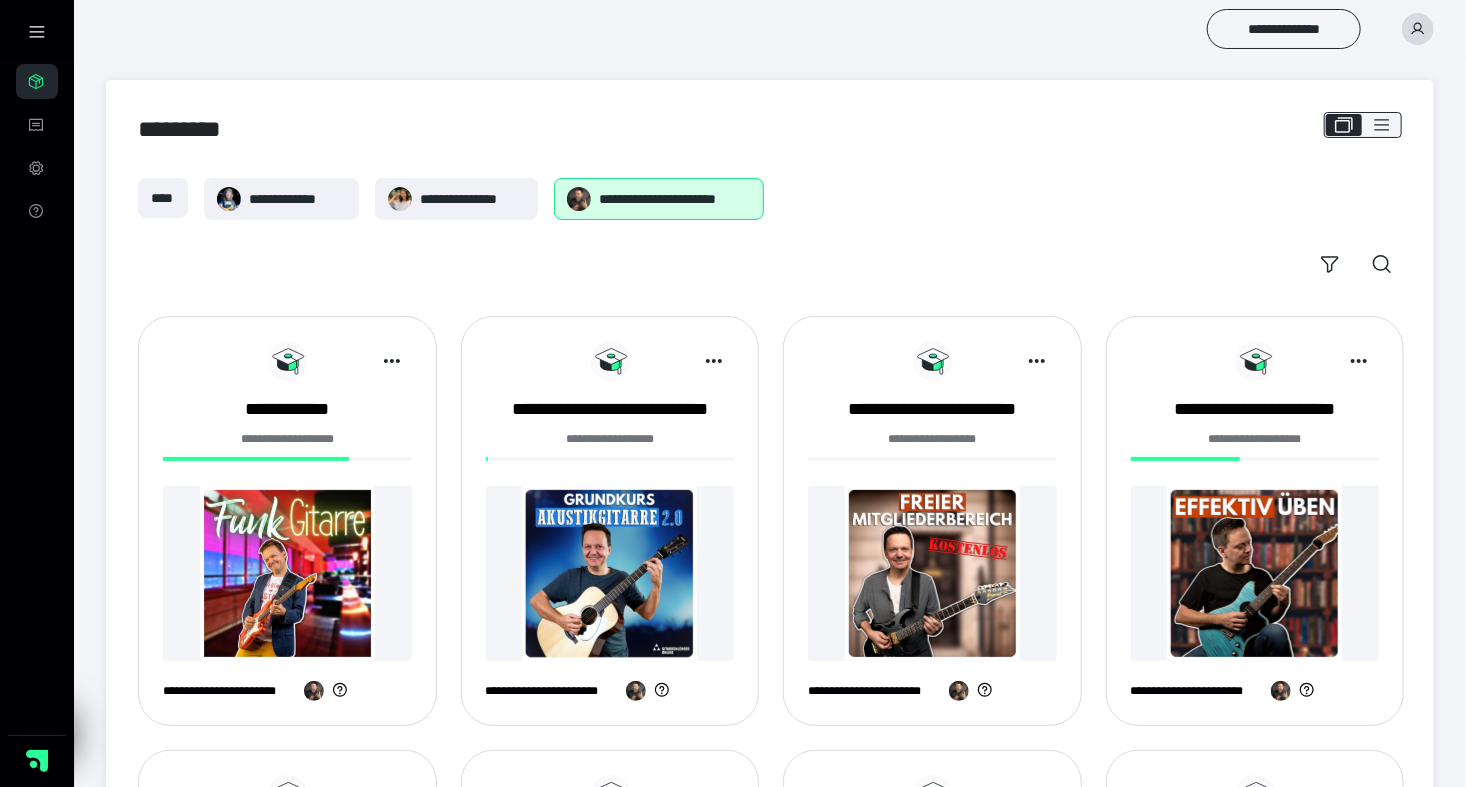 click at bounding box center [287, 573] 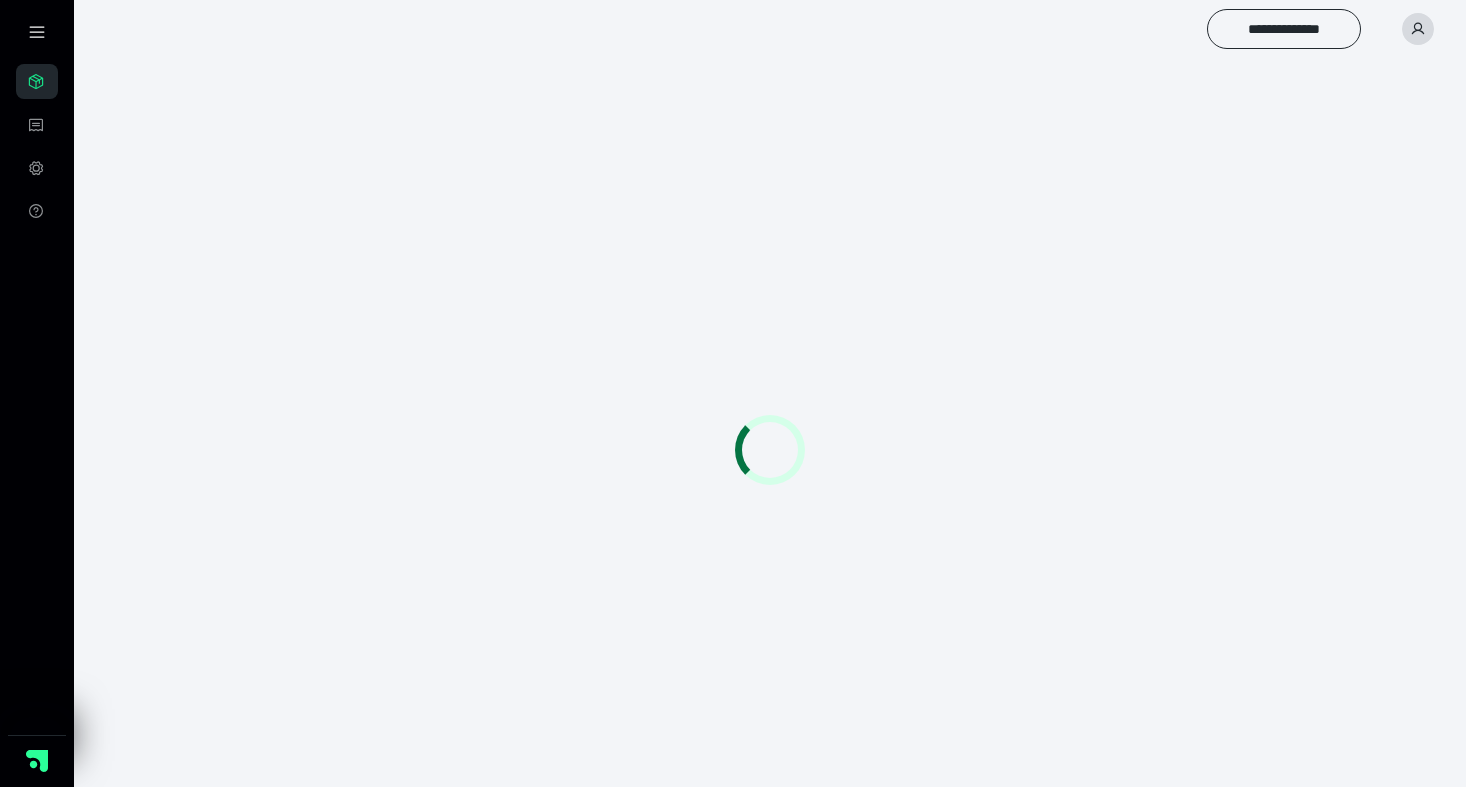 scroll, scrollTop: 0, scrollLeft: 0, axis: both 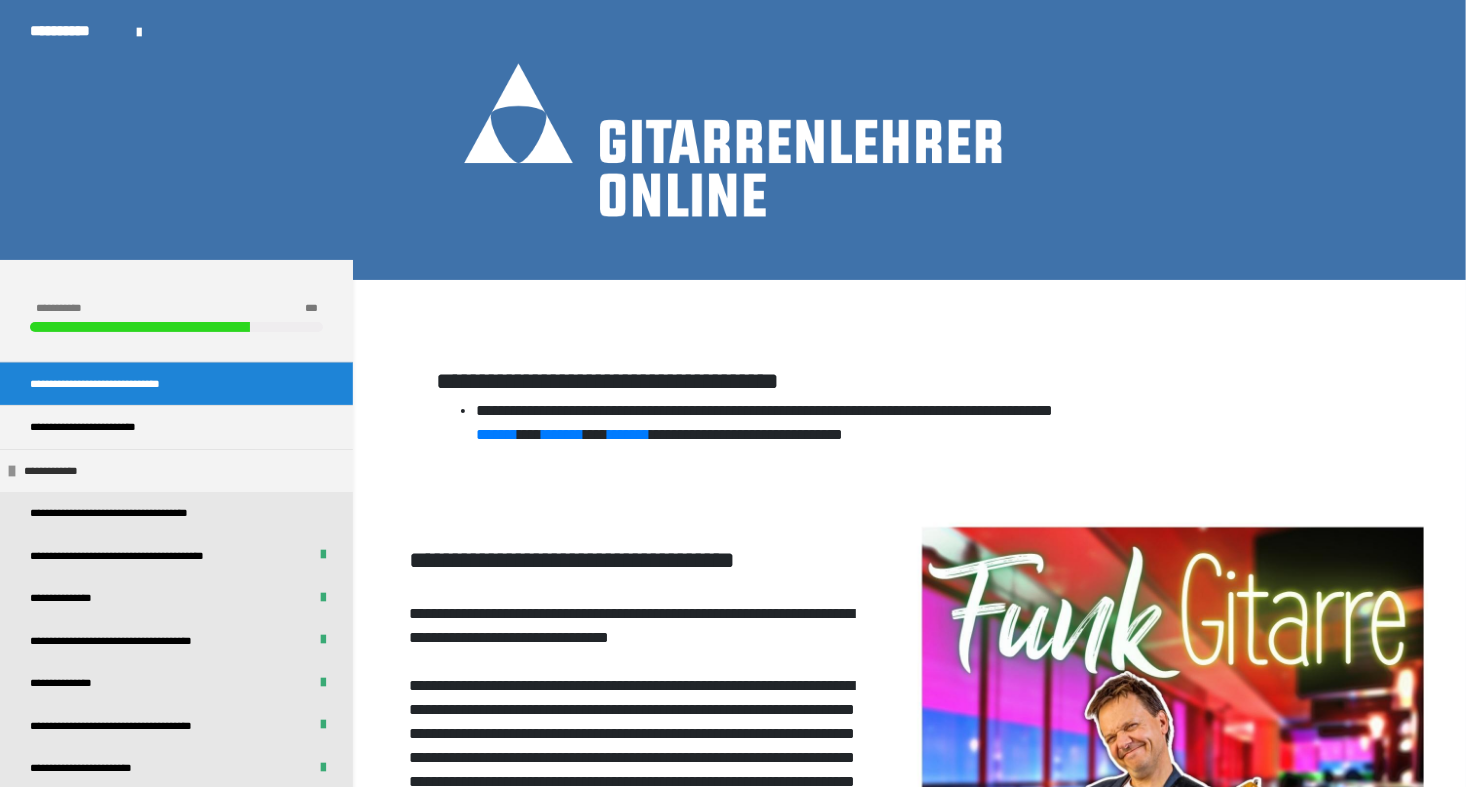 click on "**********" at bounding box center [176, 471] 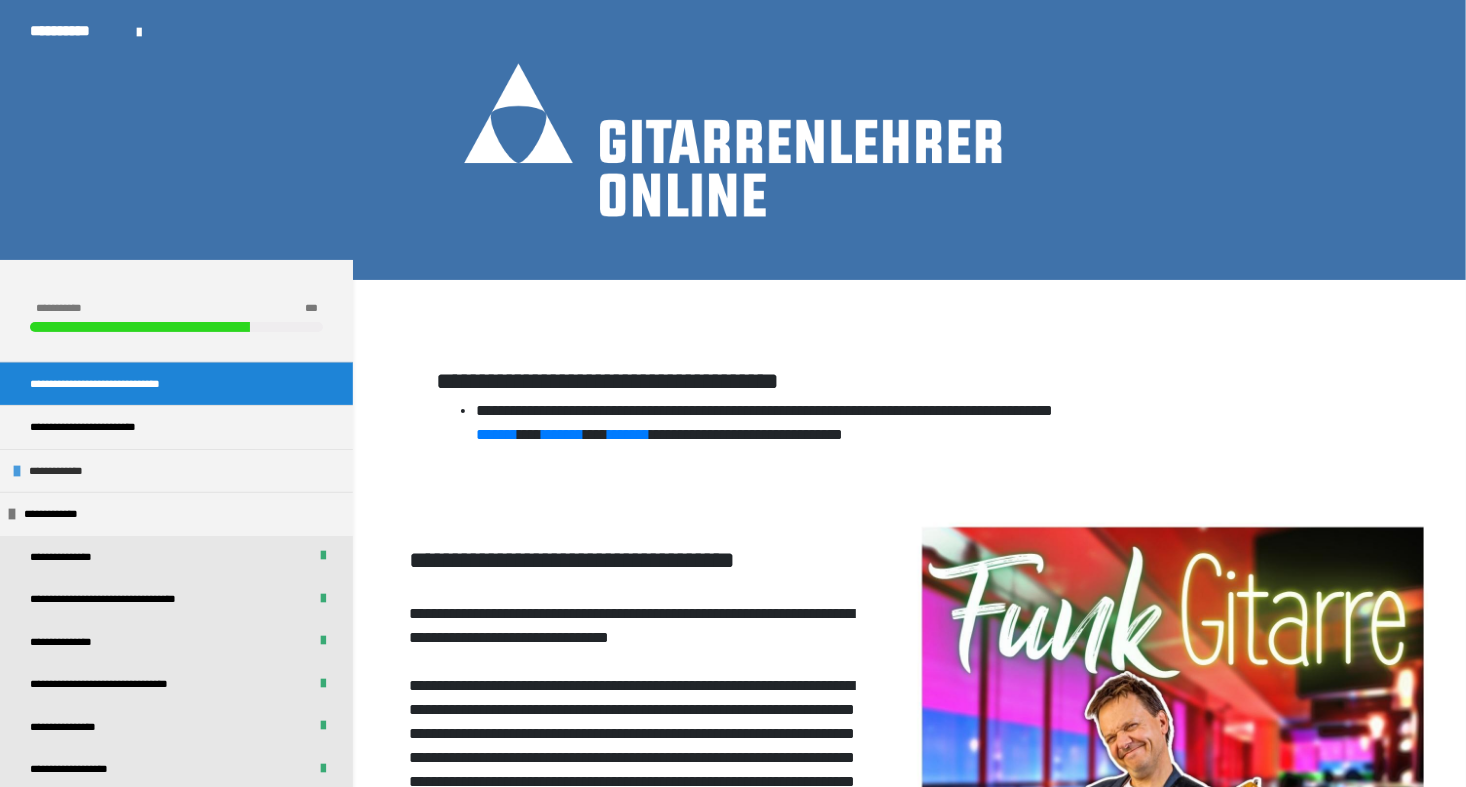 click on "**********" at bounding box center (64, 471) 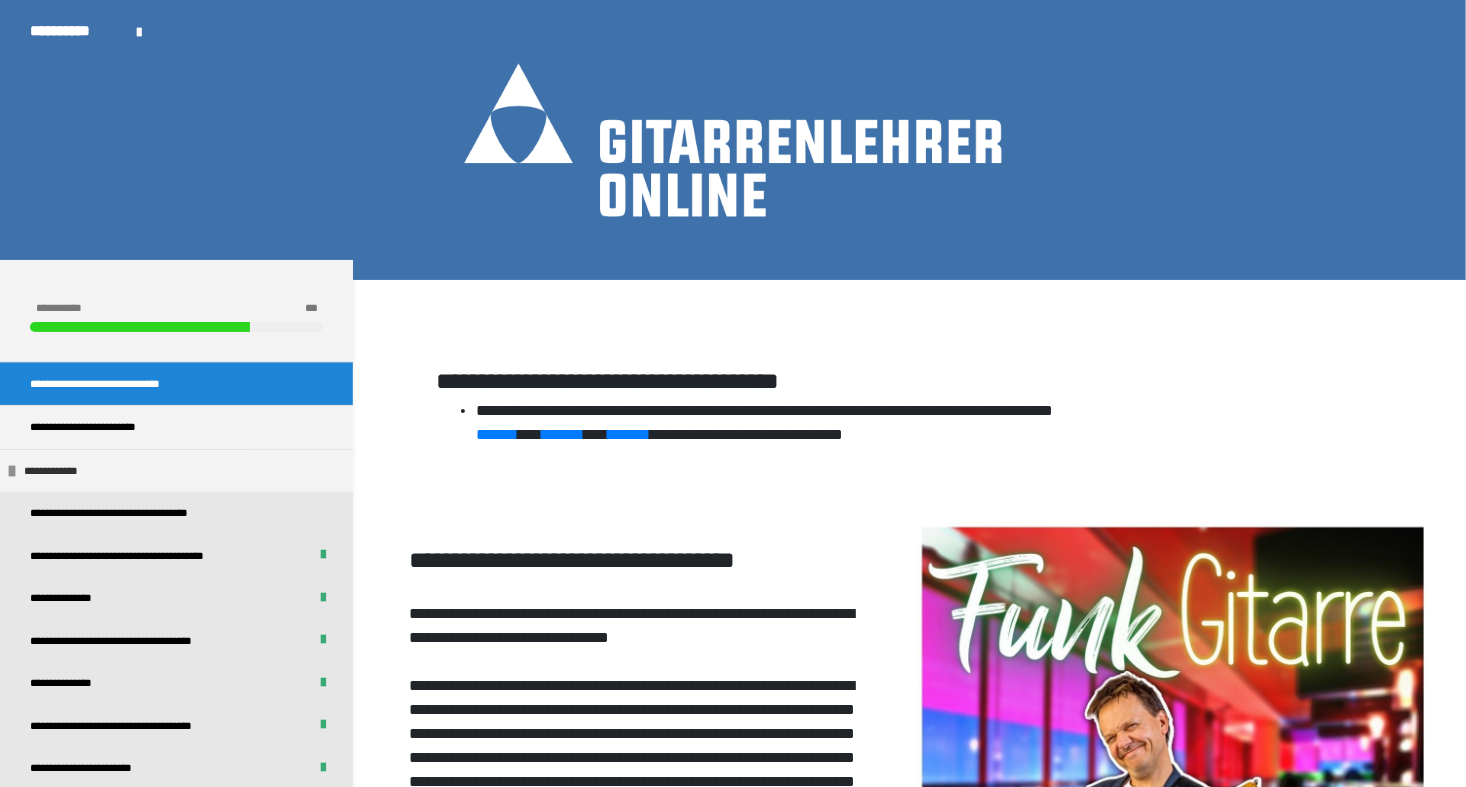 click on "**********" at bounding box center (59, 471) 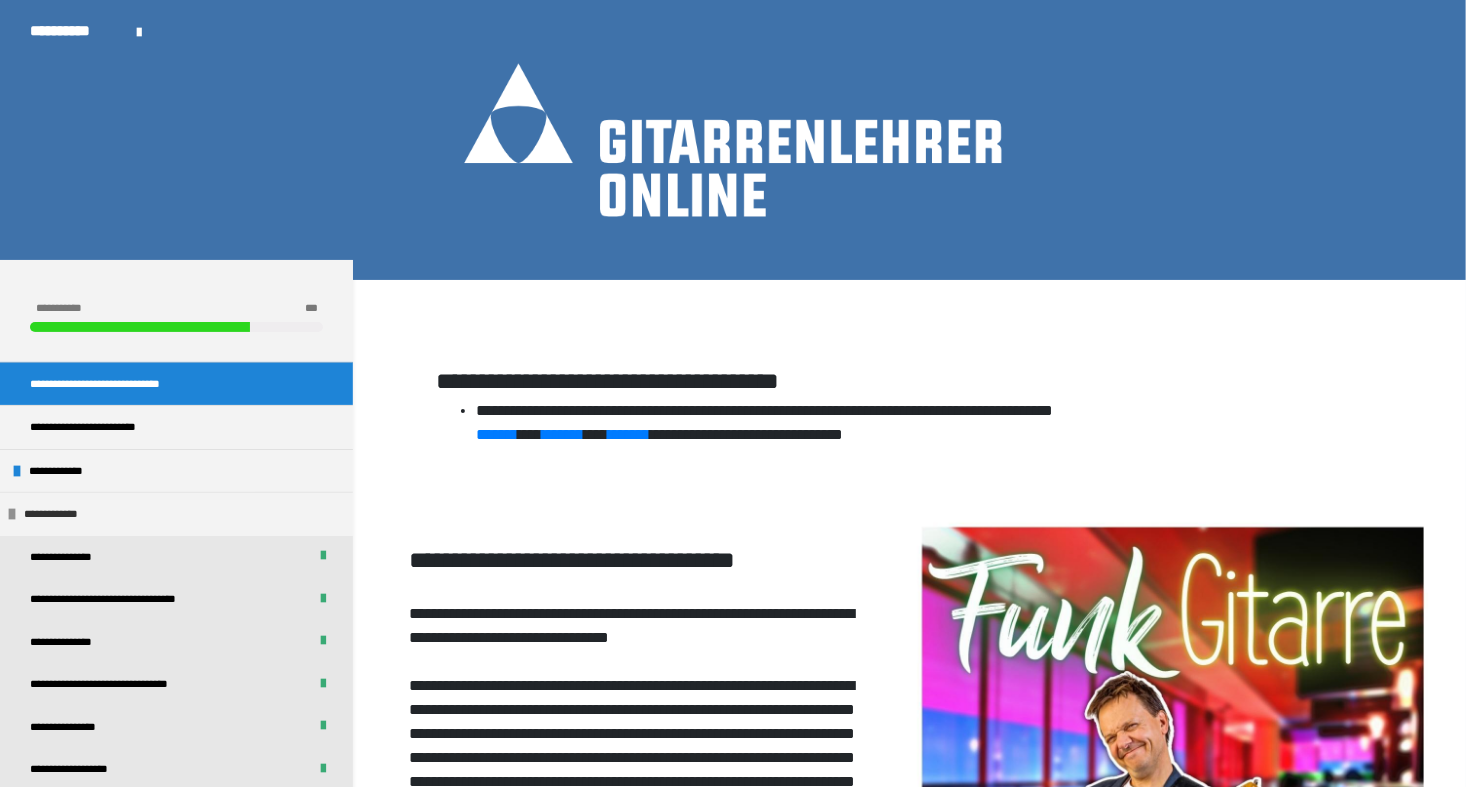 click on "**********" at bounding box center [59, 514] 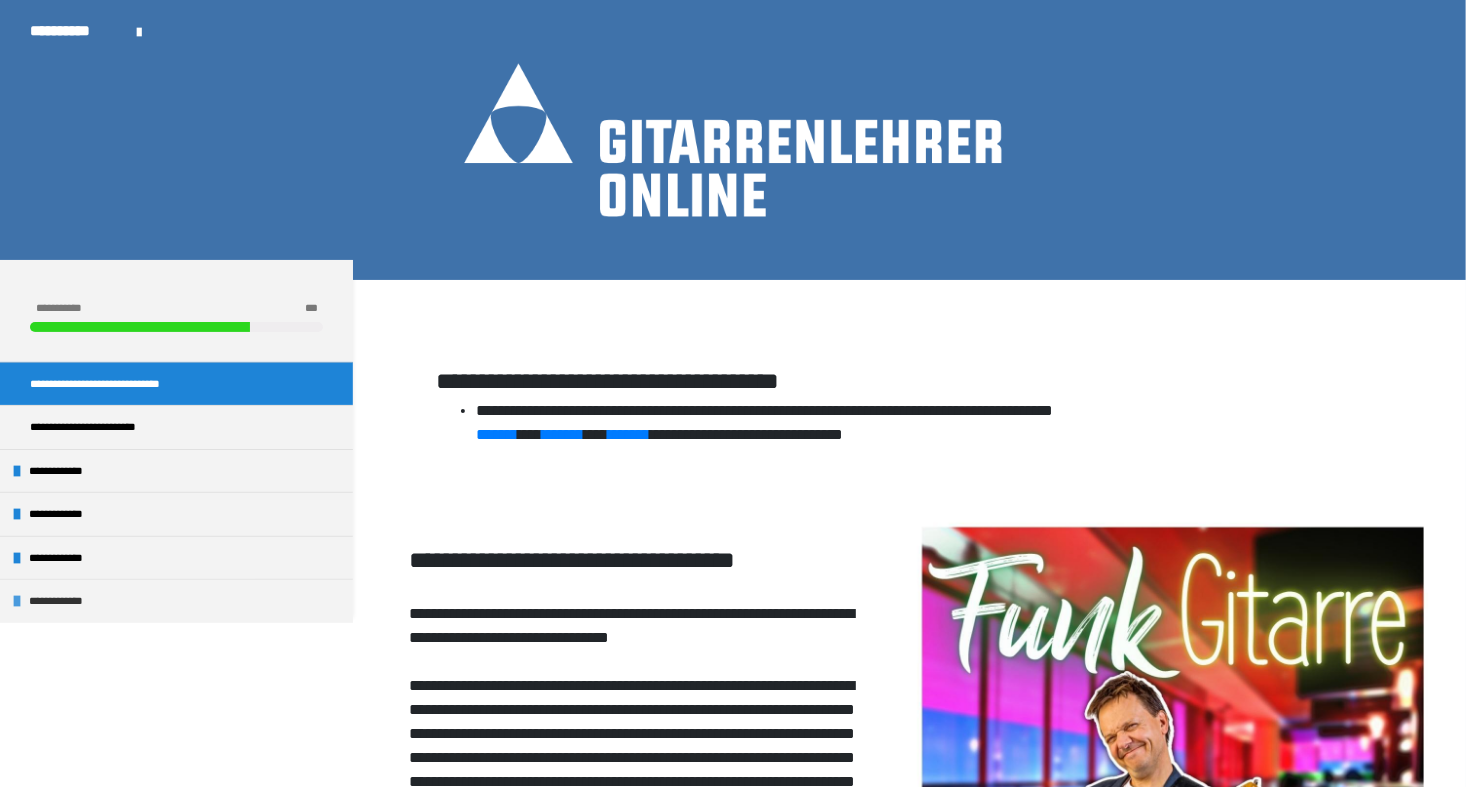 click on "**********" at bounding box center (176, 601) 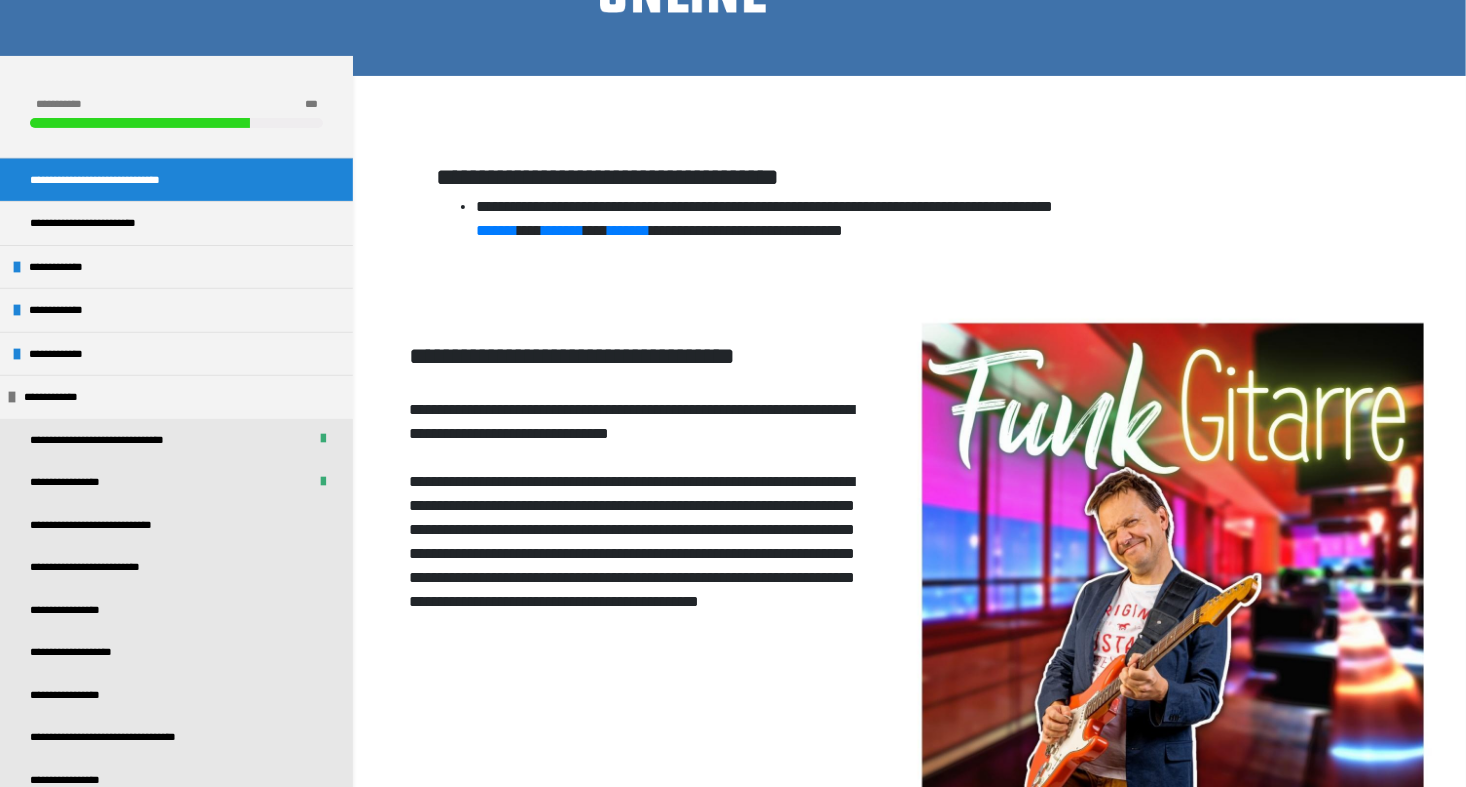 scroll, scrollTop: 313, scrollLeft: 0, axis: vertical 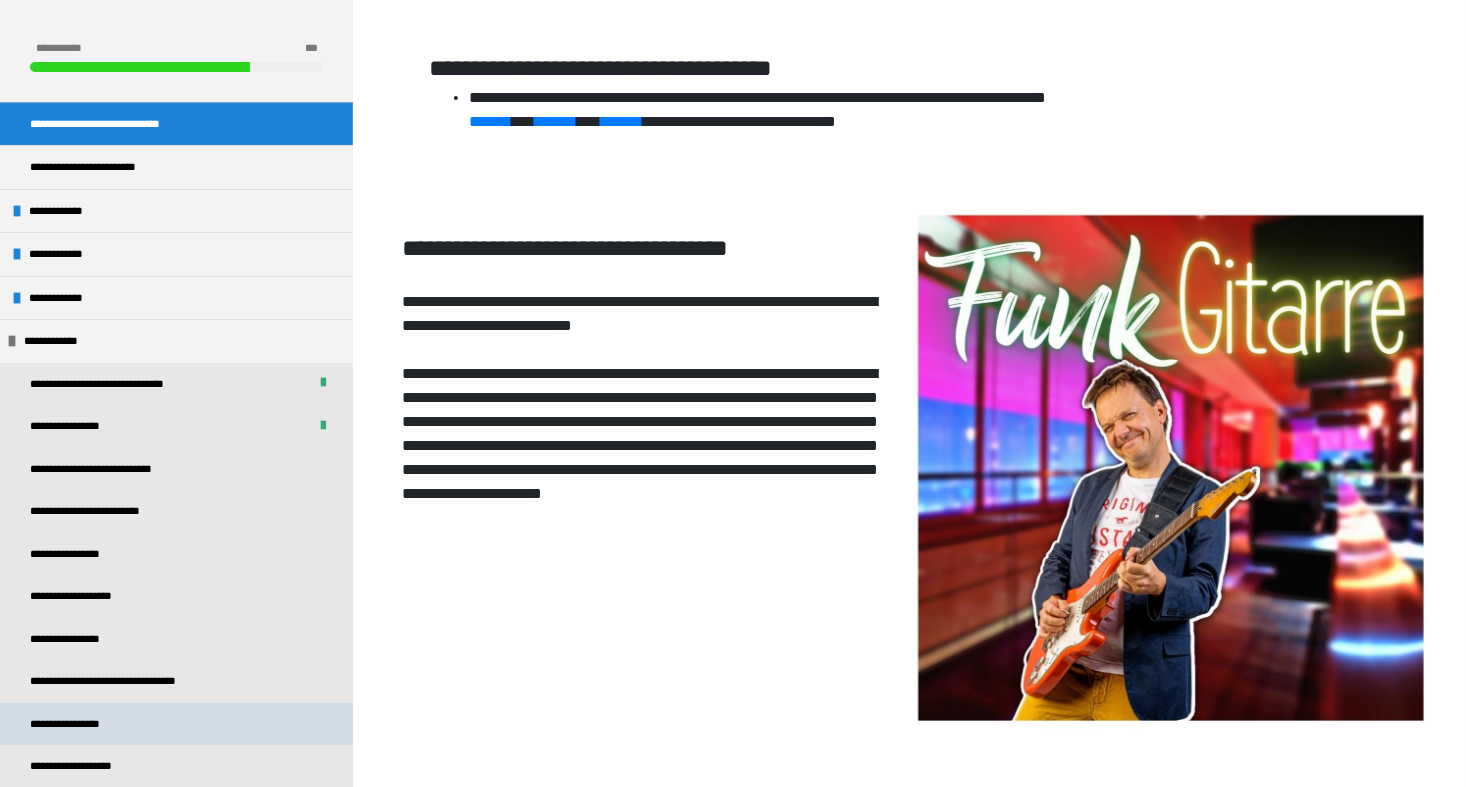 click on "**********" at bounding box center (76, 724) 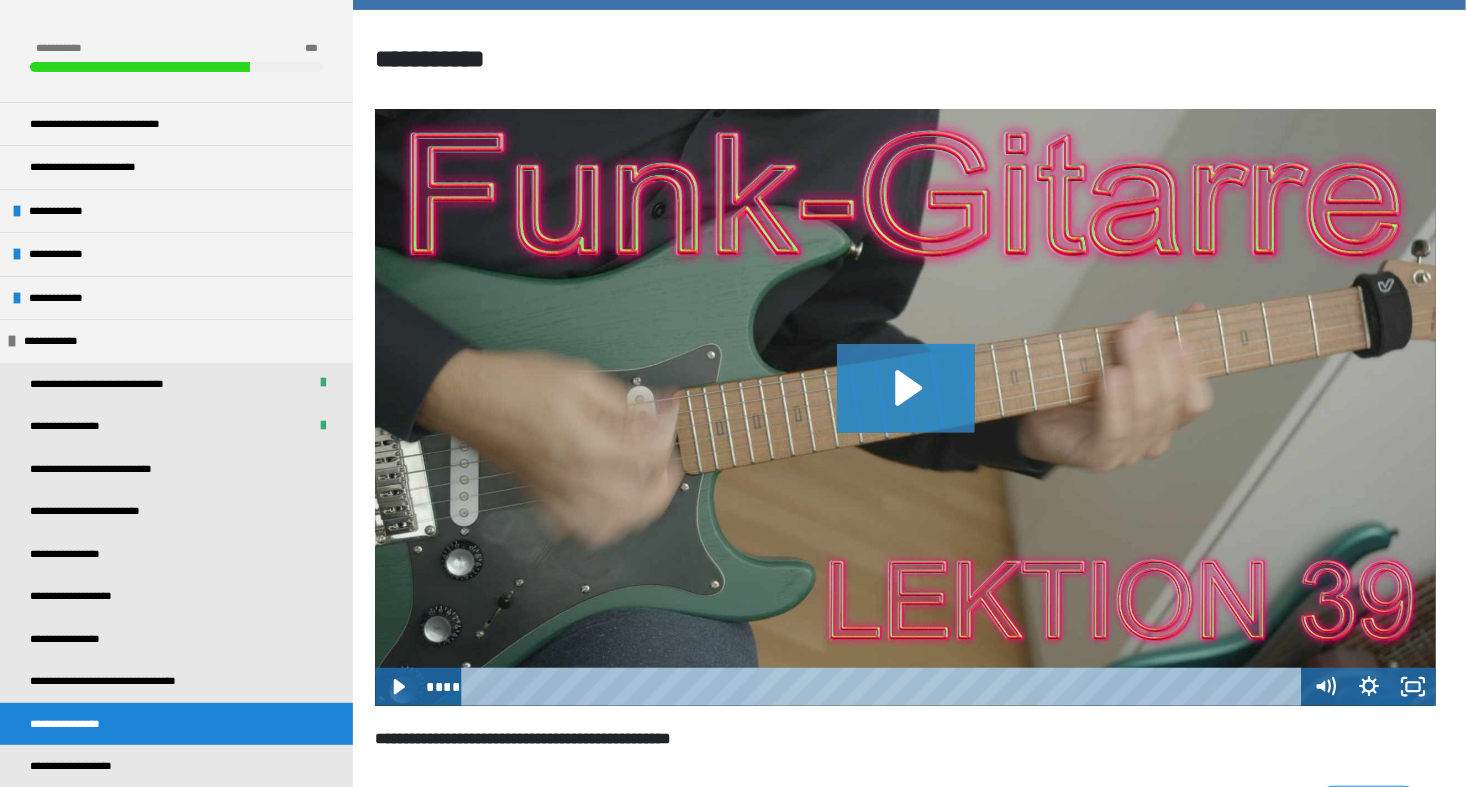 click 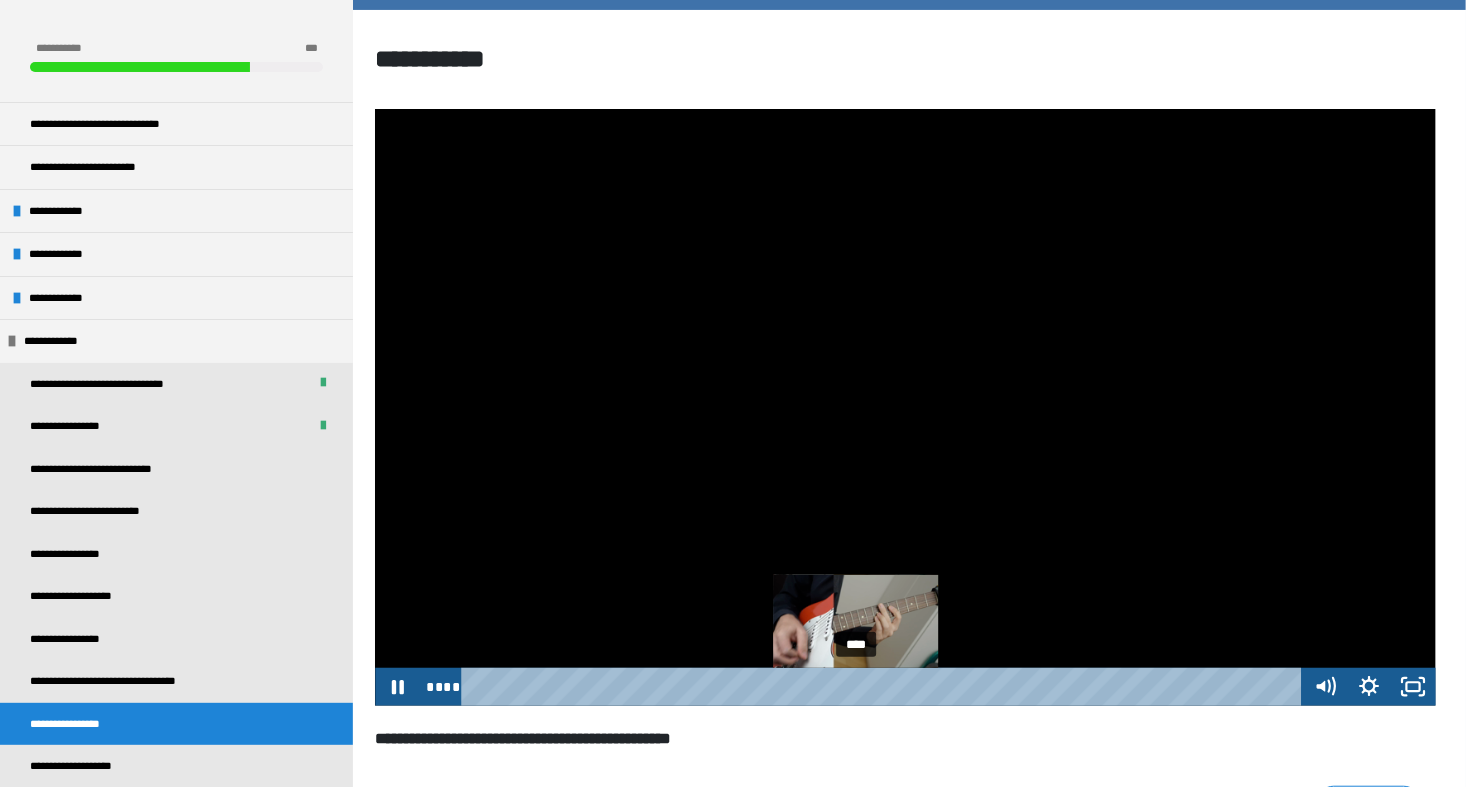 click on "****" at bounding box center [885, 687] 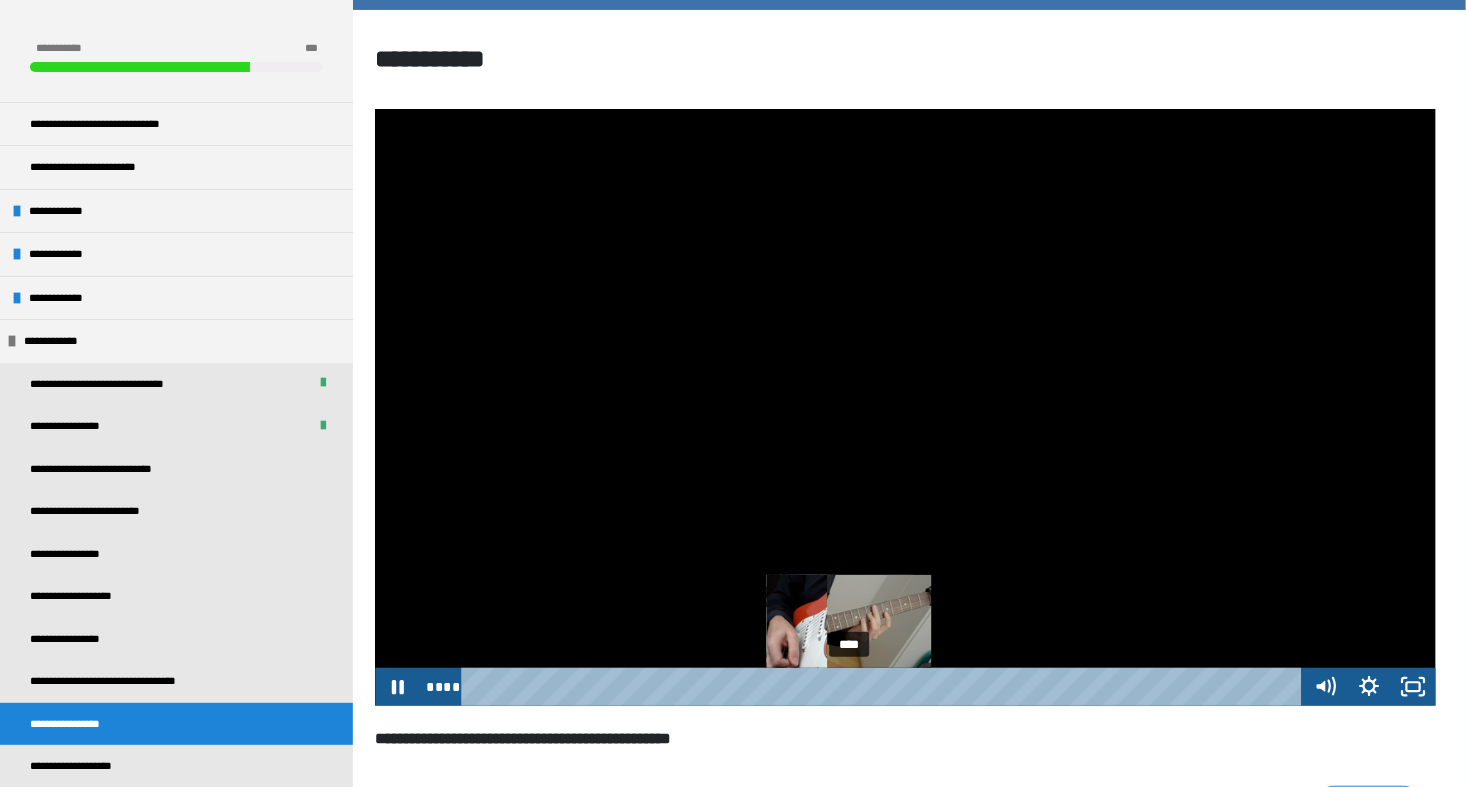 click on "****" at bounding box center [885, 687] 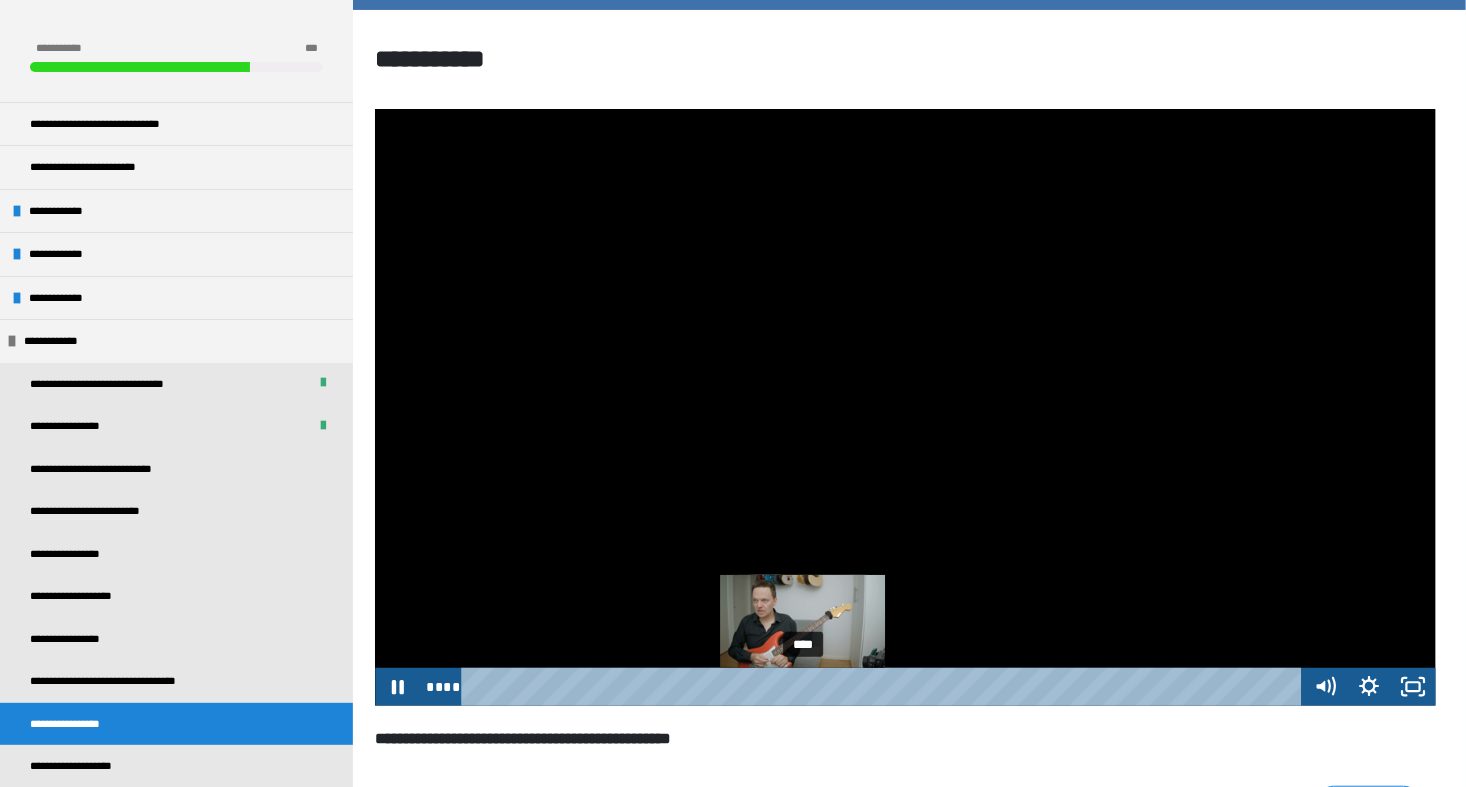 click on "****" at bounding box center (885, 687) 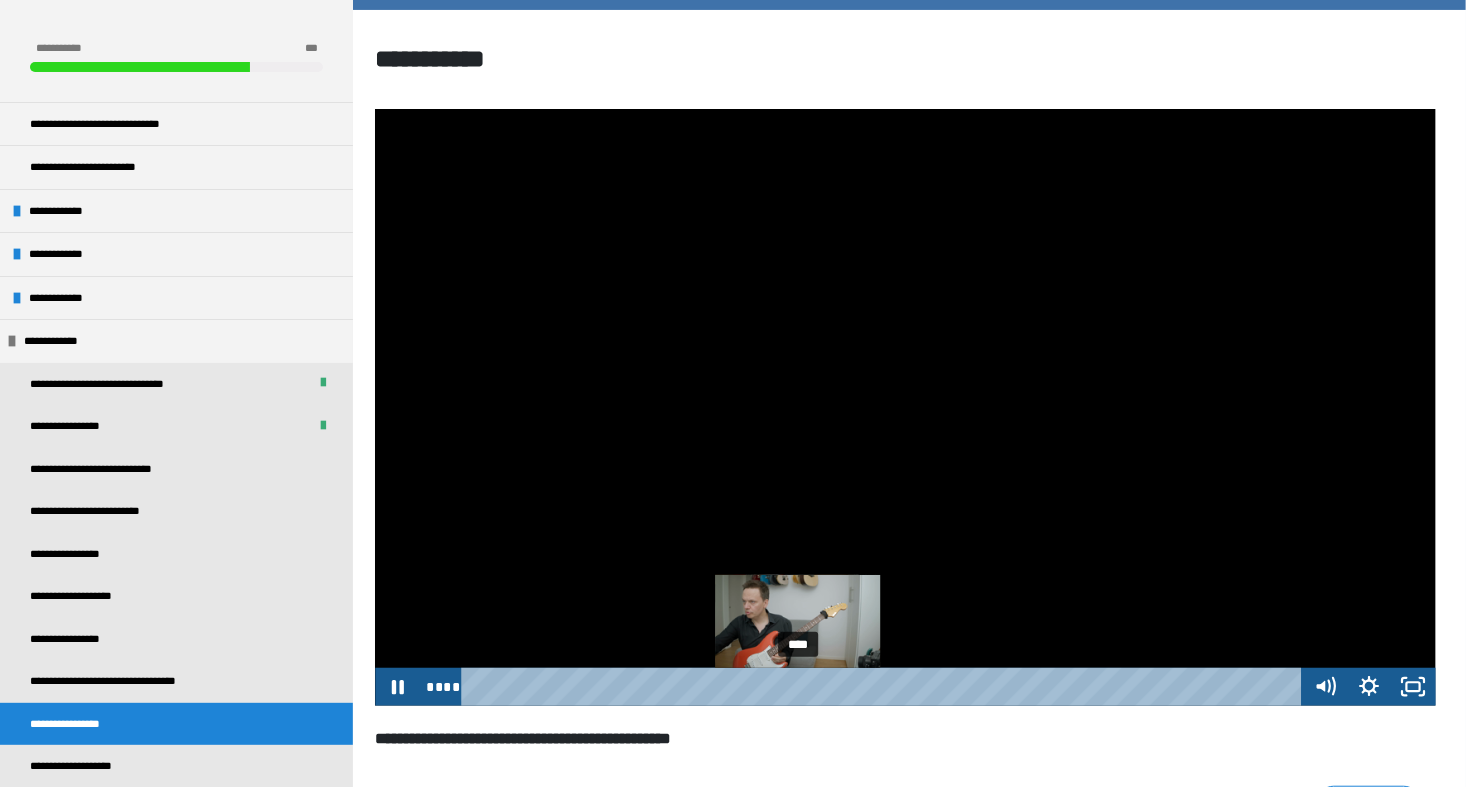 click at bounding box center [803, 687] 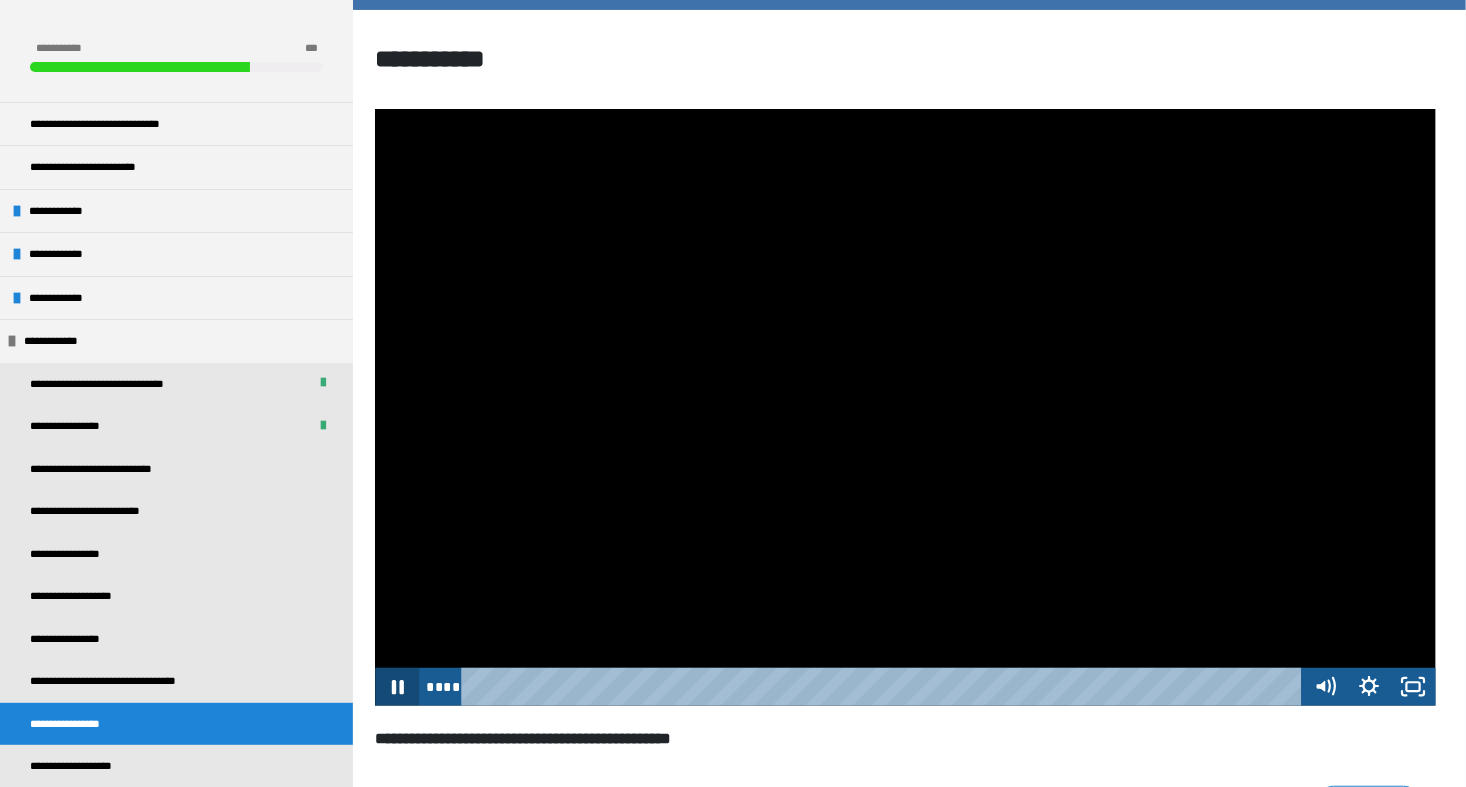 click 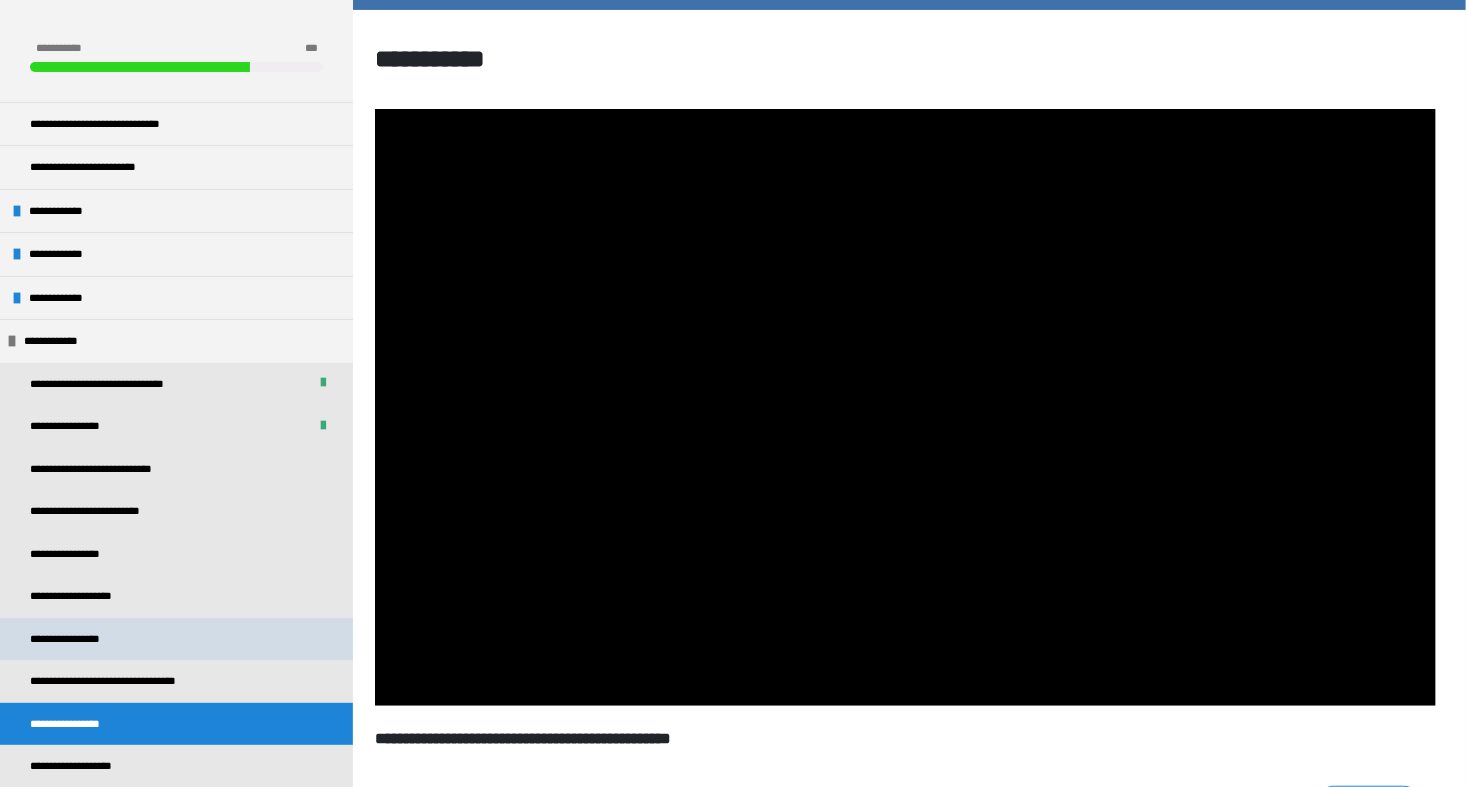 click on "**********" at bounding box center (75, 639) 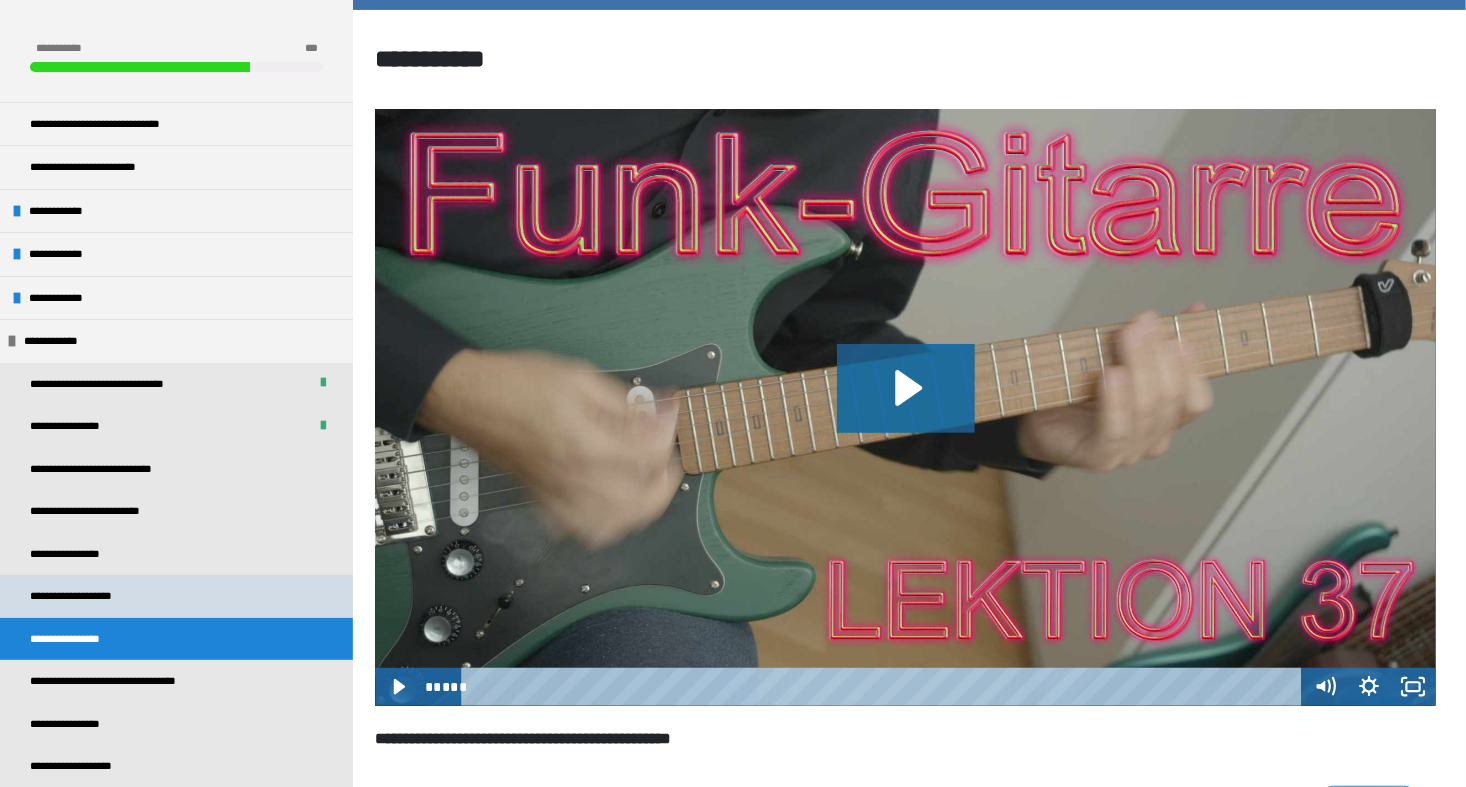 click on "**********" at bounding box center [84, 596] 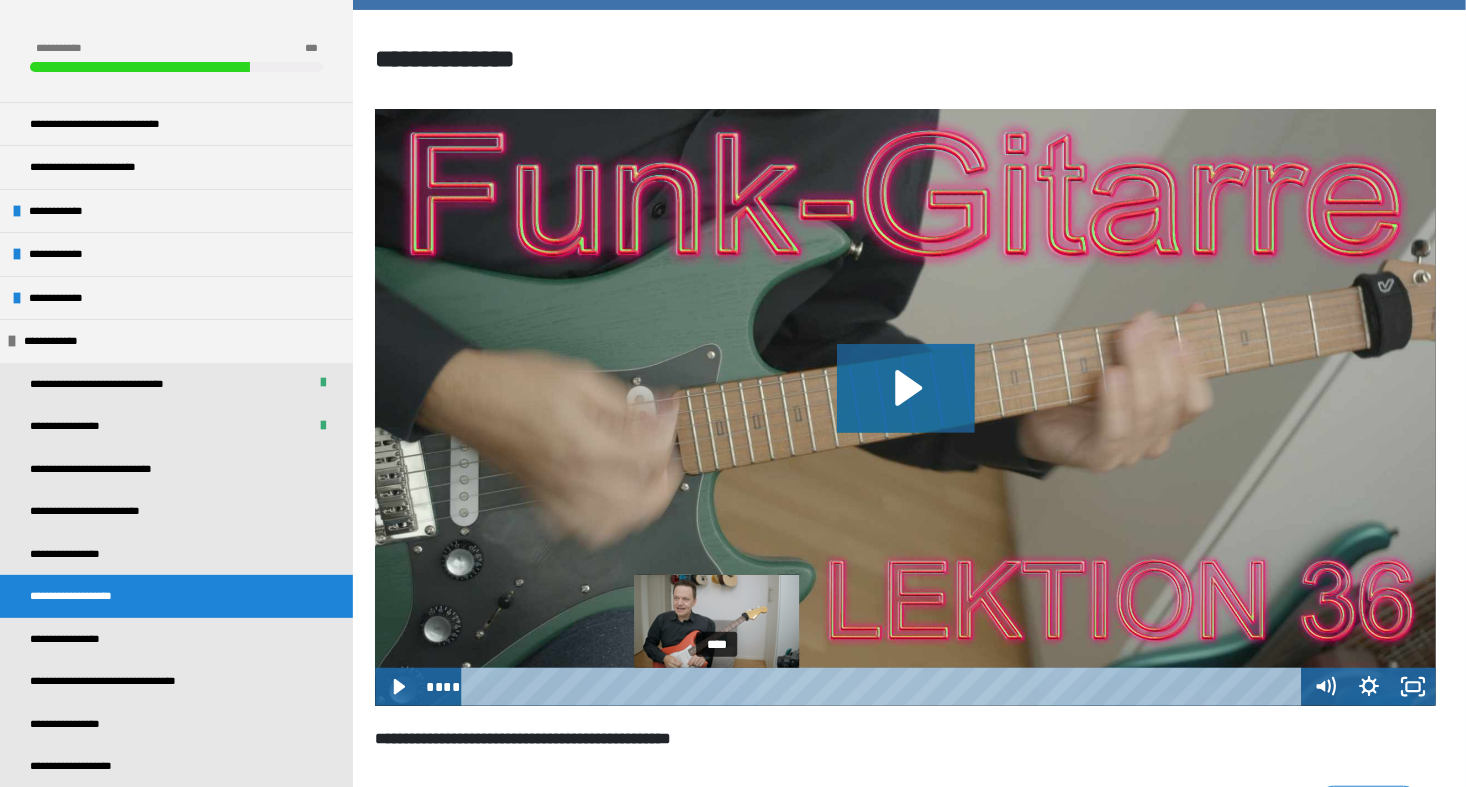 click on "****" at bounding box center [885, 687] 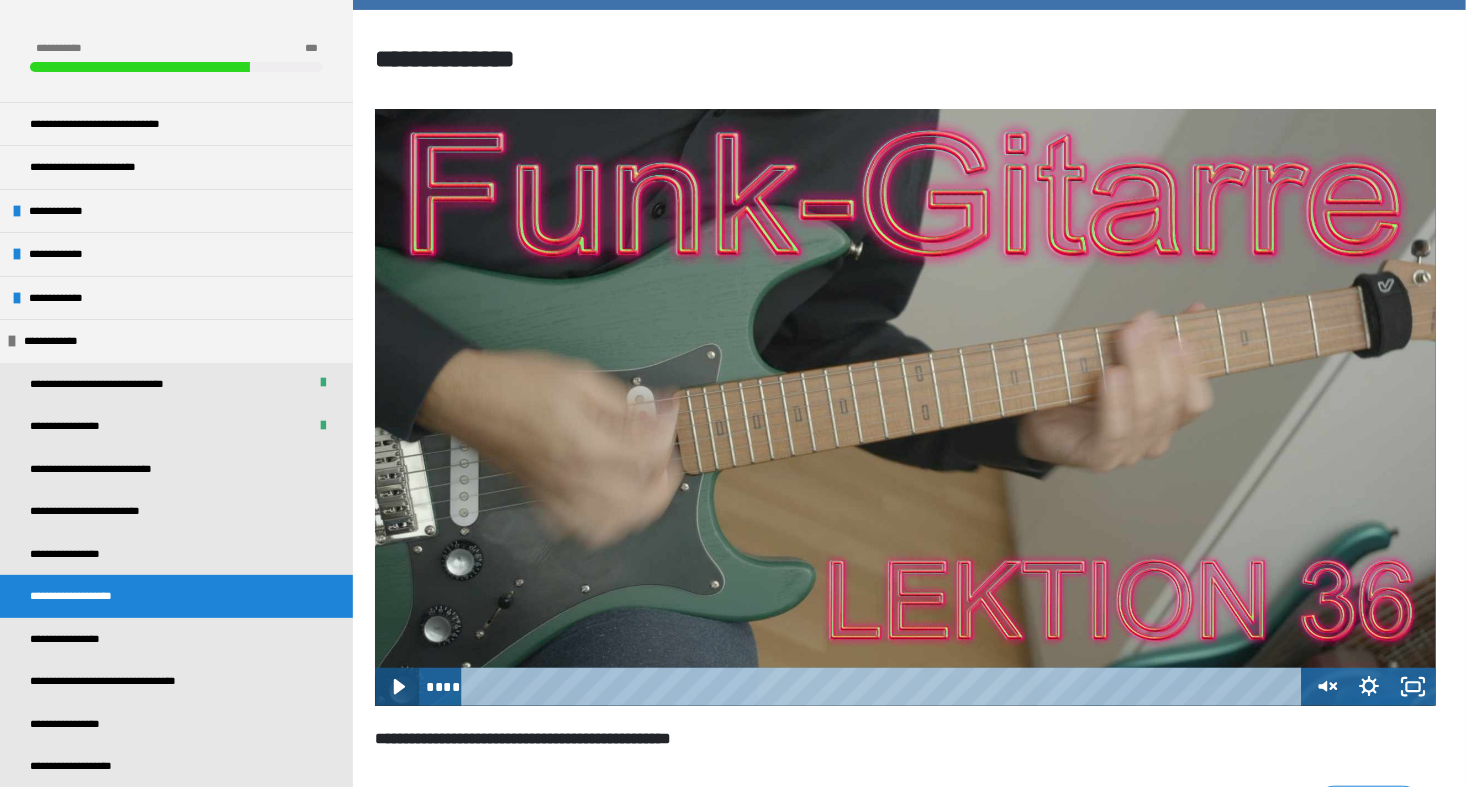 click 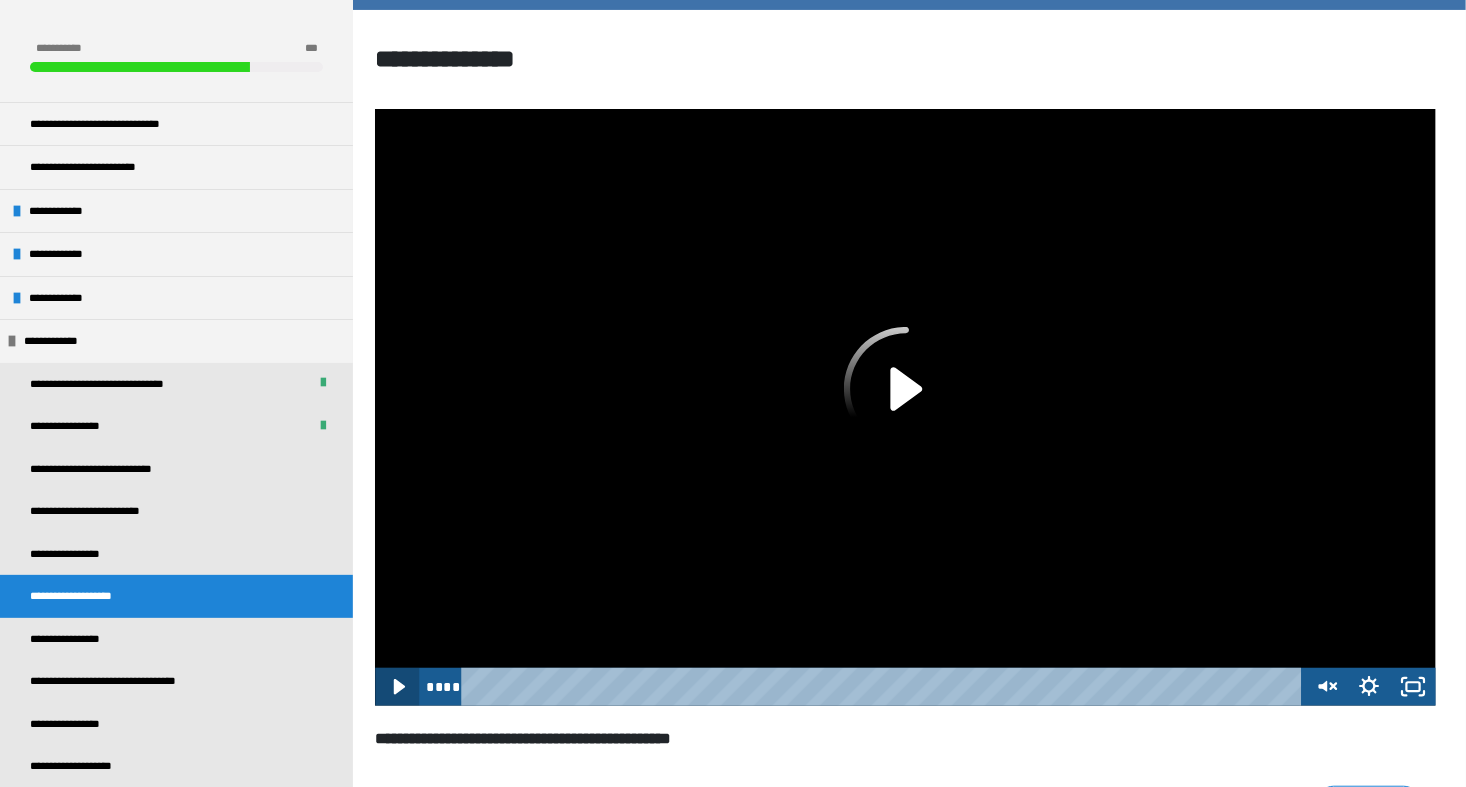 click 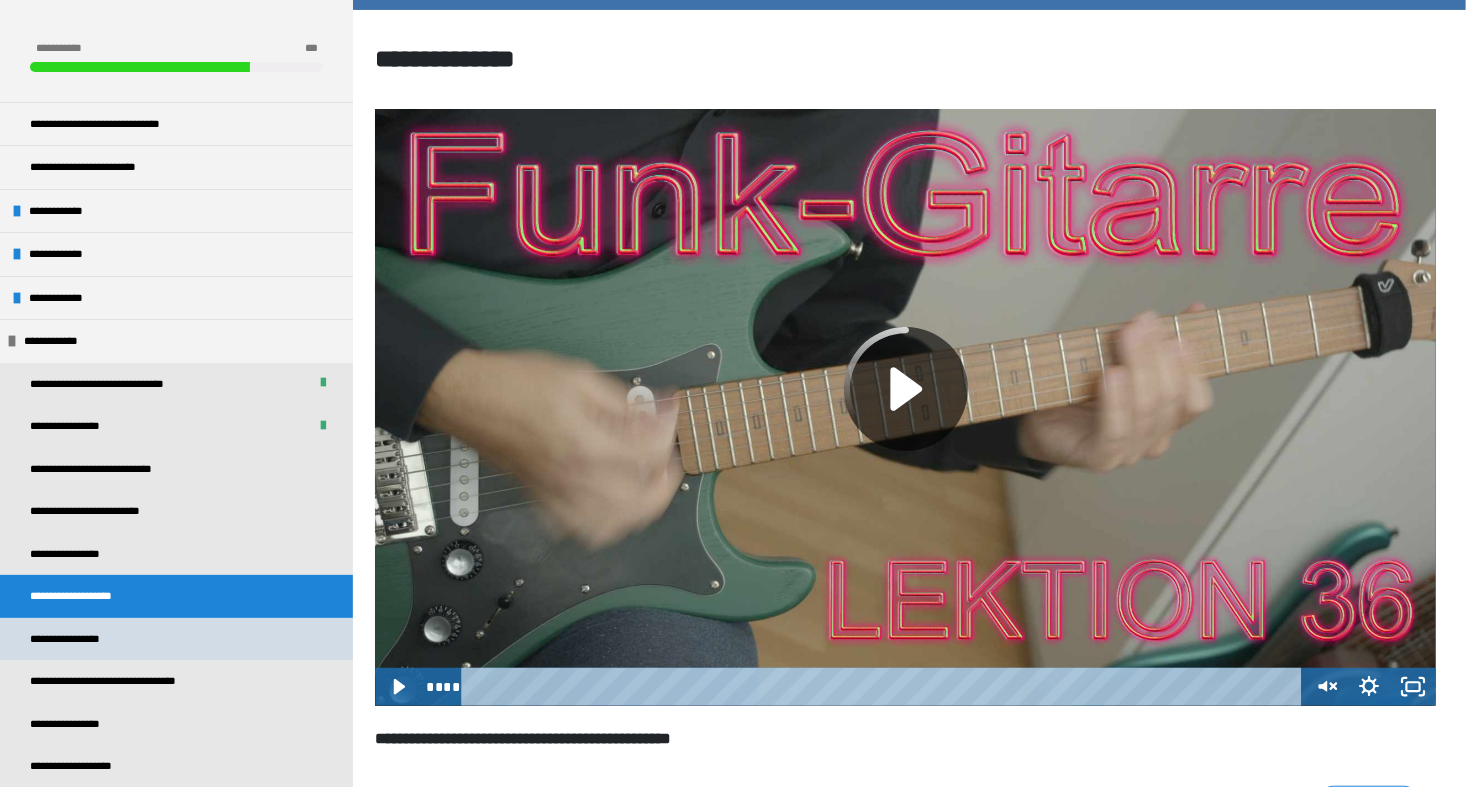 click on "**********" at bounding box center [75, 639] 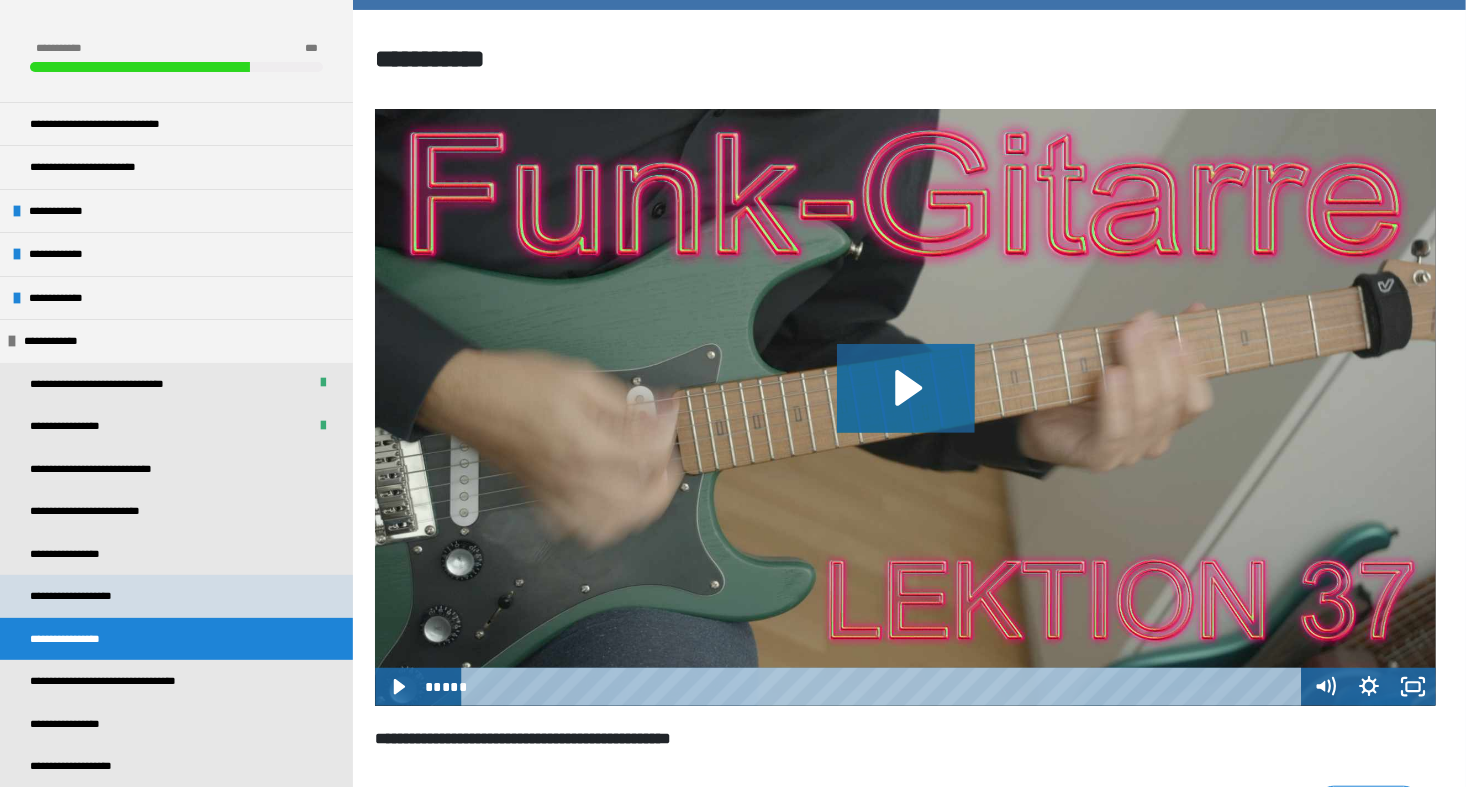 click on "**********" at bounding box center [84, 596] 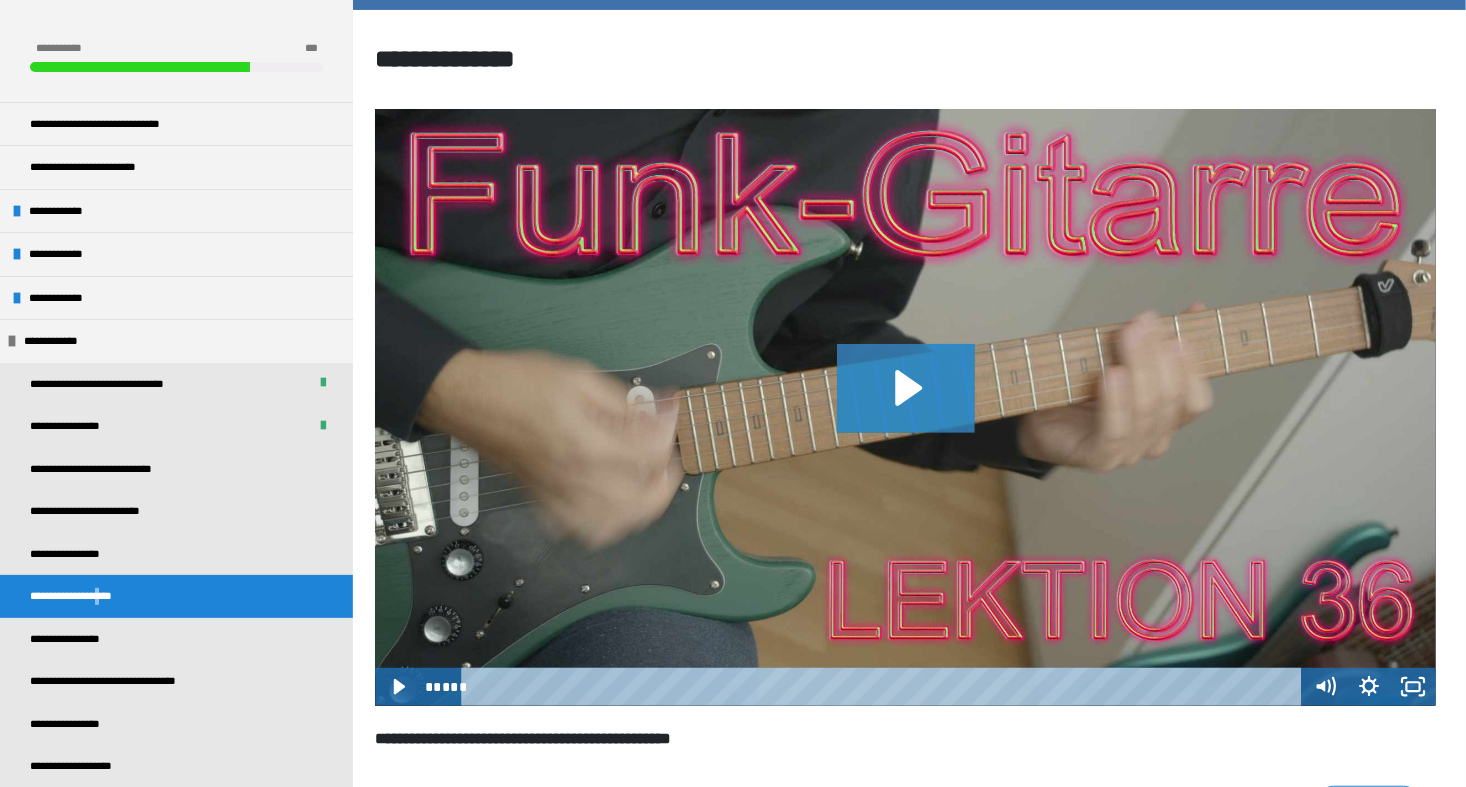 click 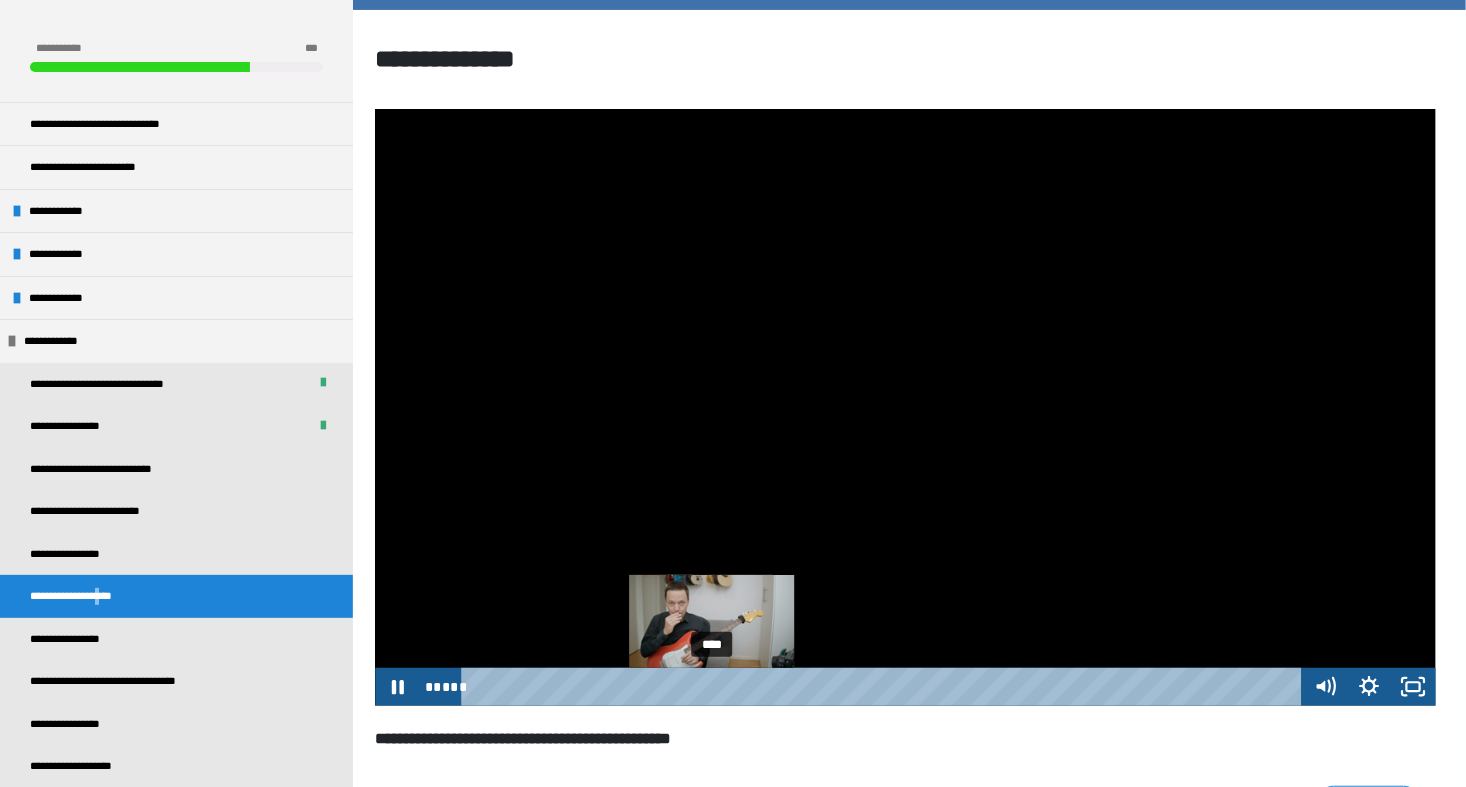 click on "****" at bounding box center [885, 687] 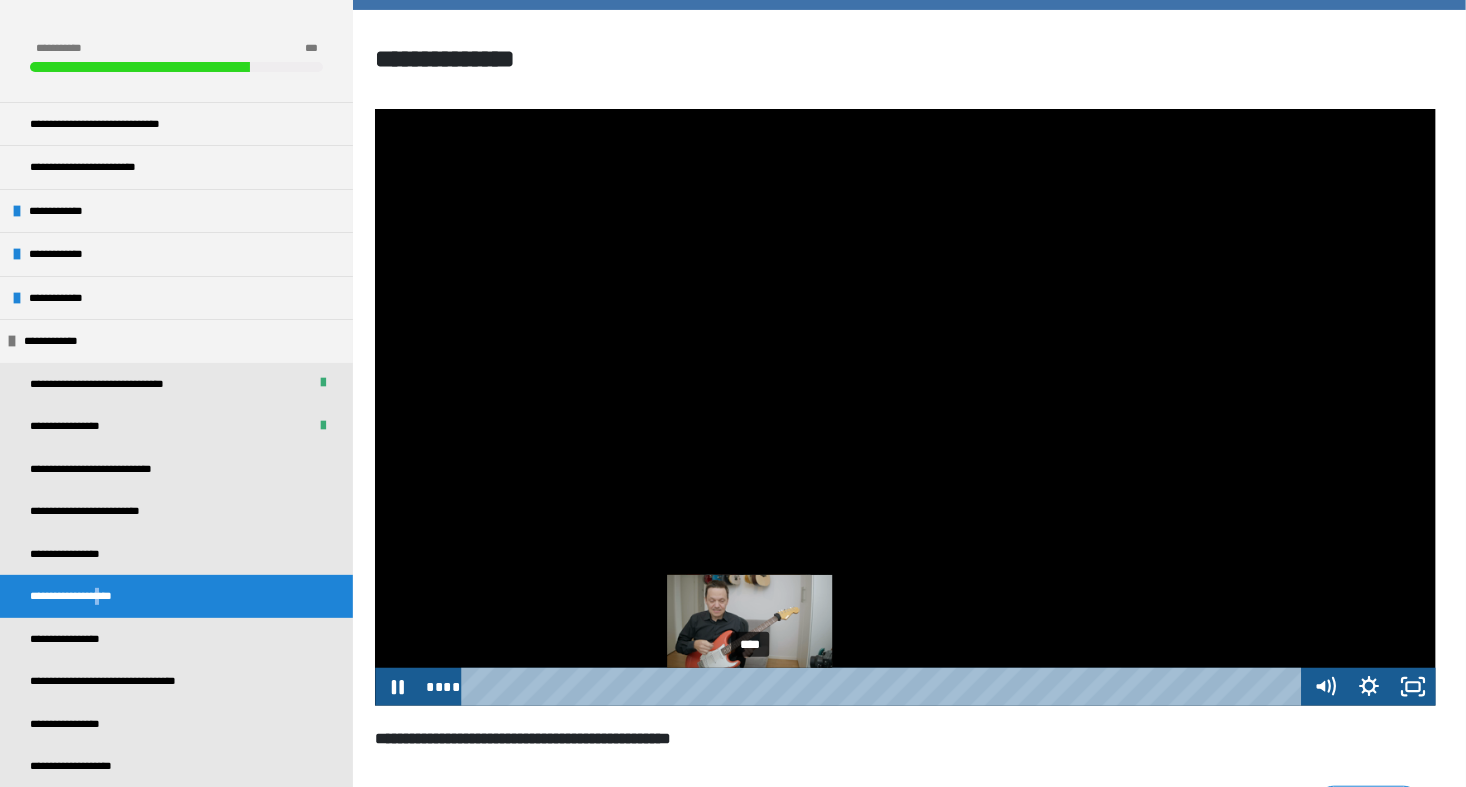 click on "****" at bounding box center [885, 687] 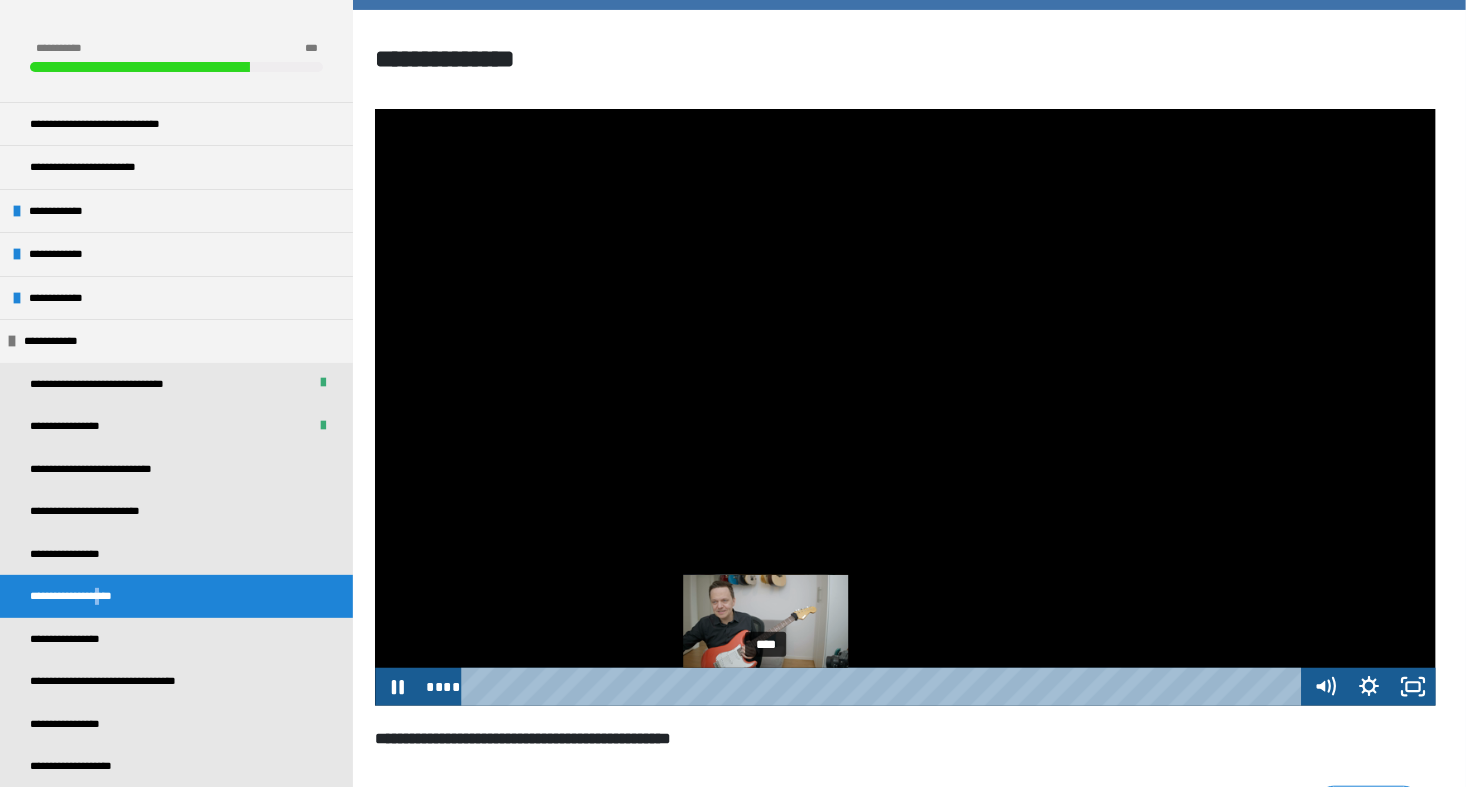 click on "****" at bounding box center (885, 687) 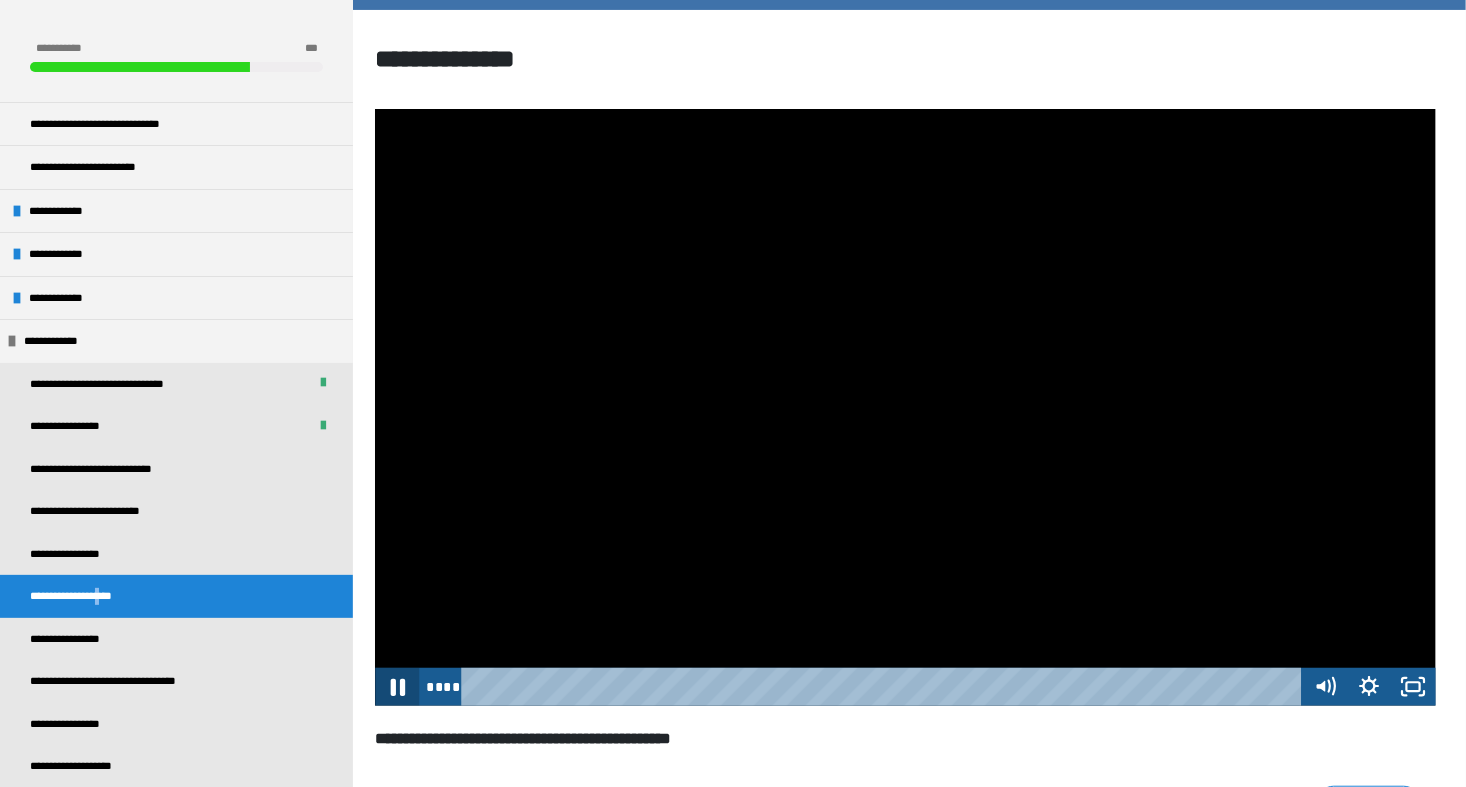 click 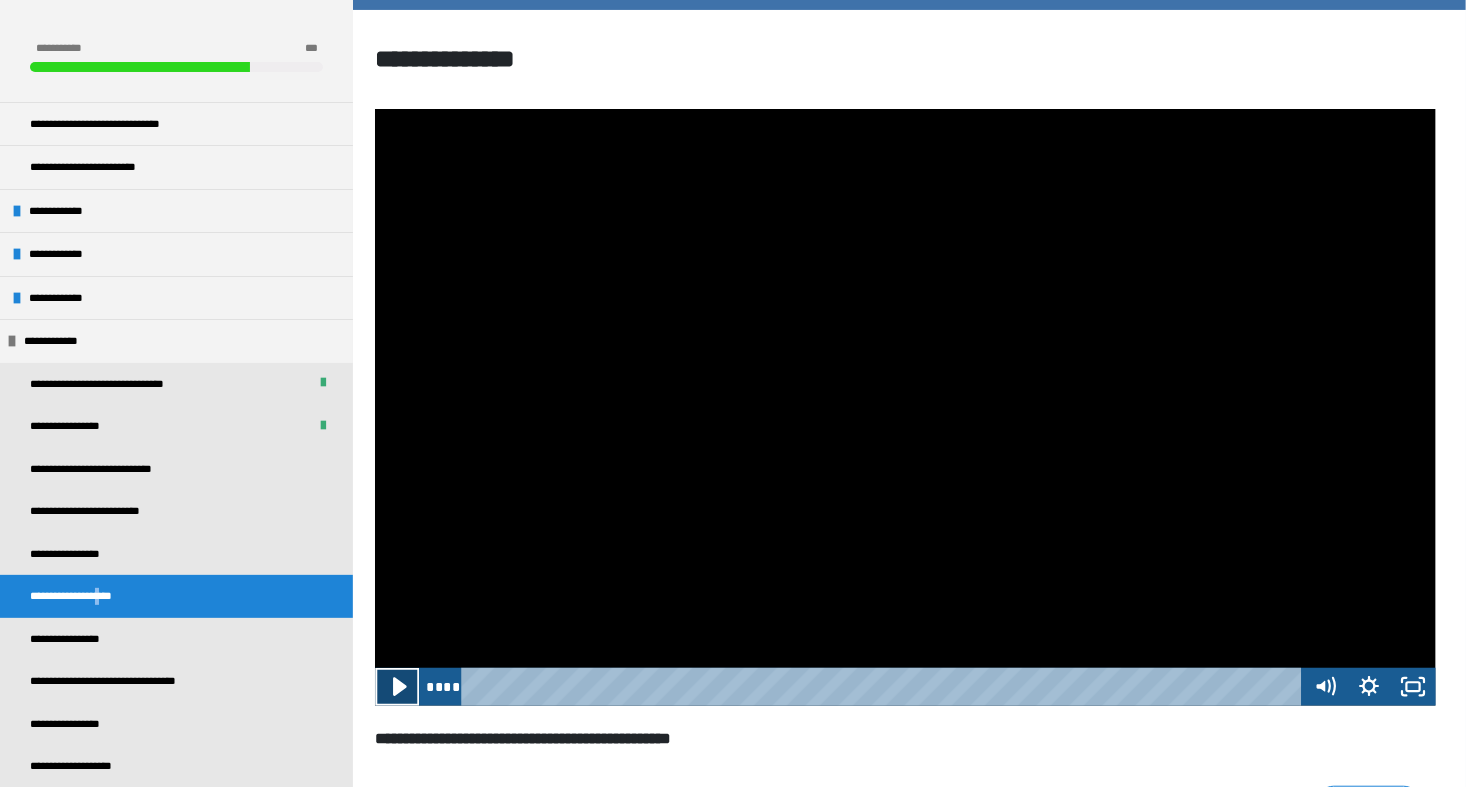click 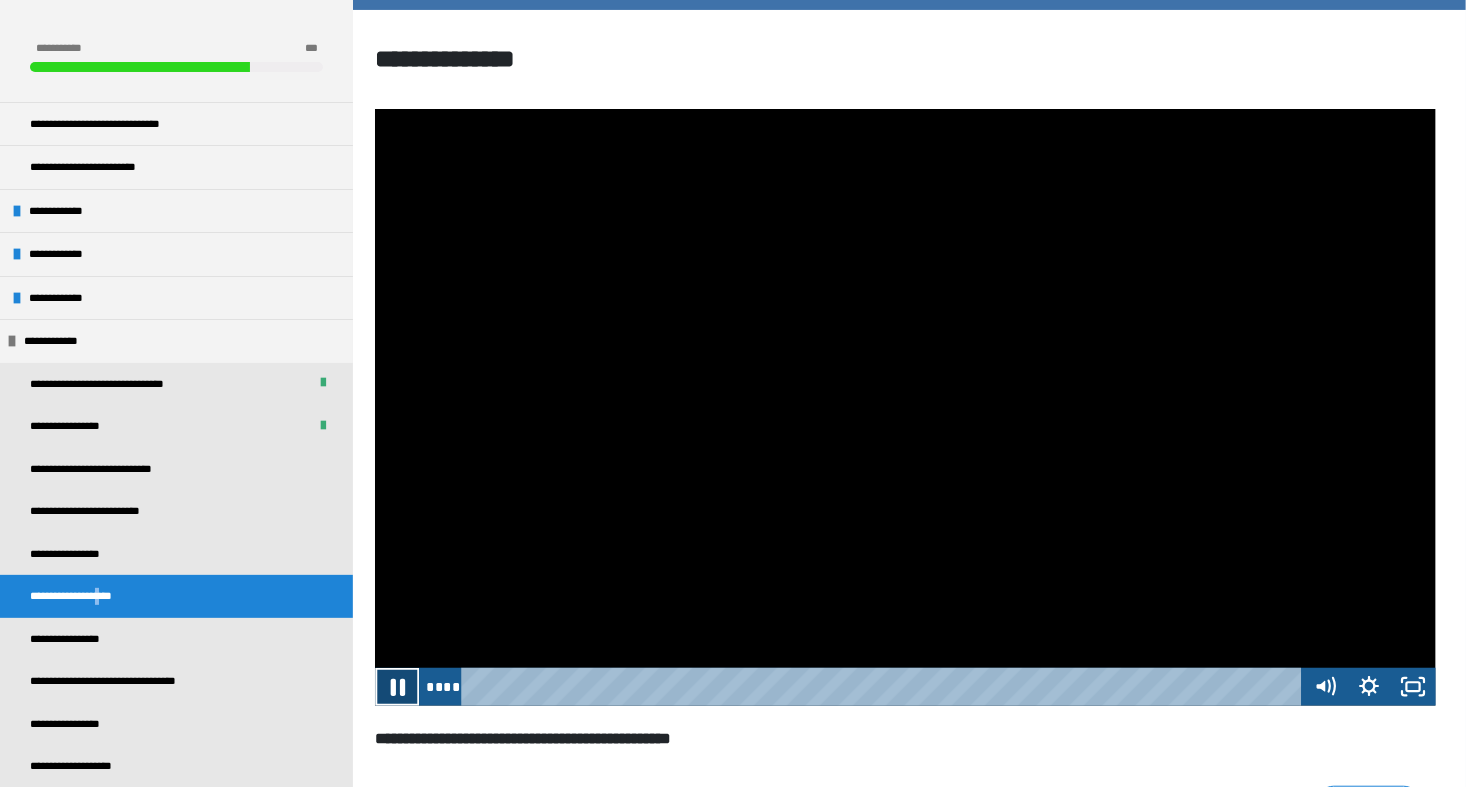 click 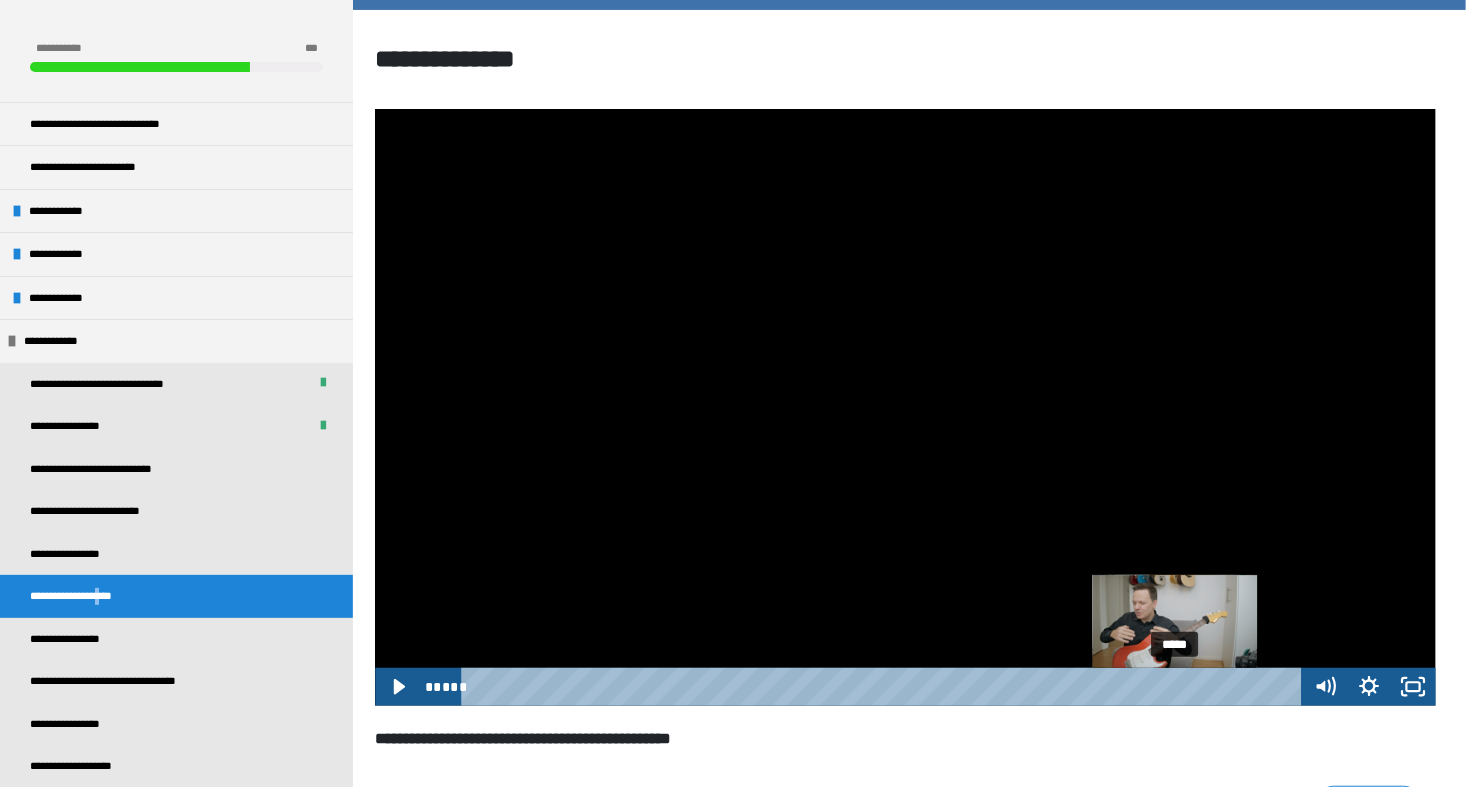 click on "*****" at bounding box center (885, 687) 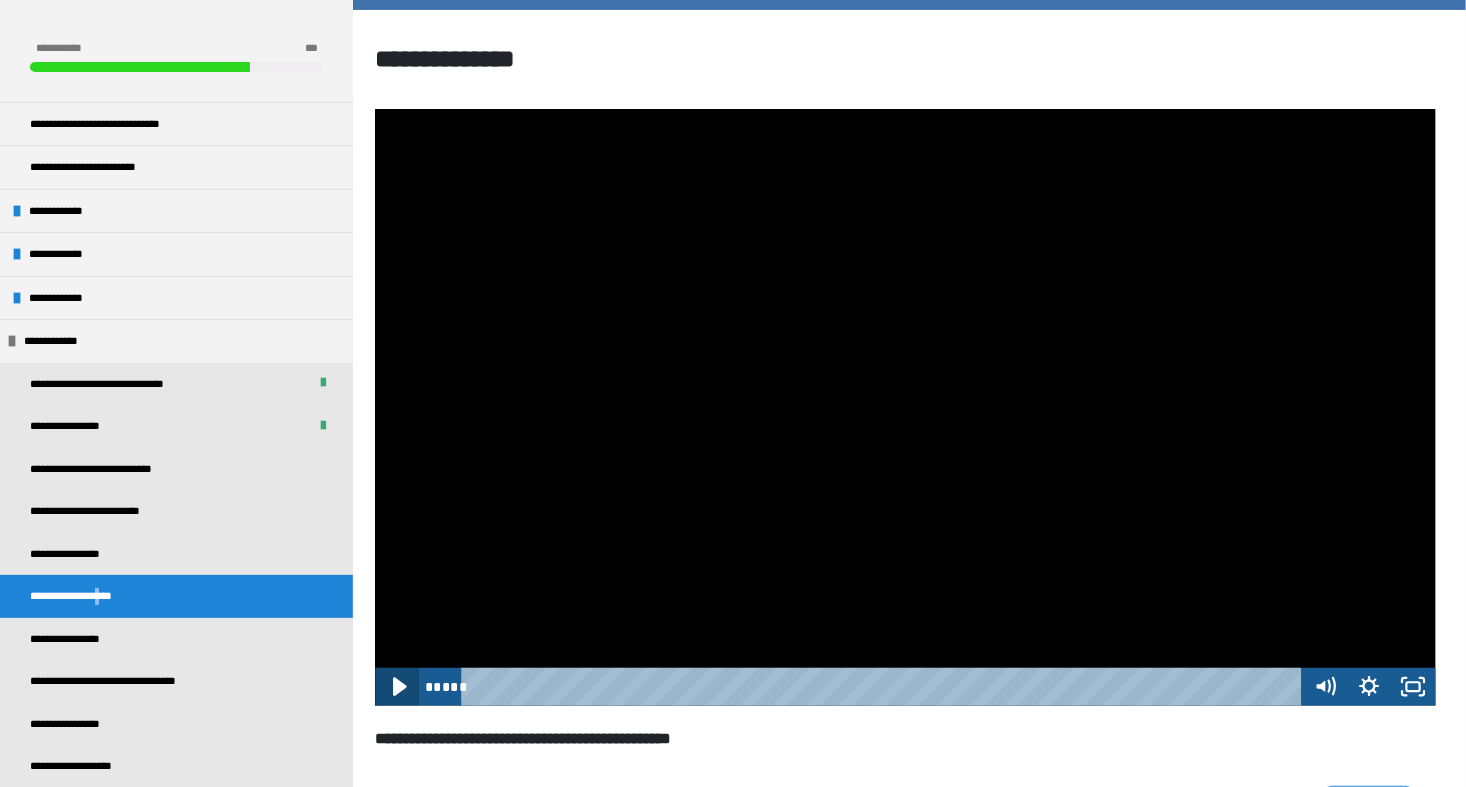 click 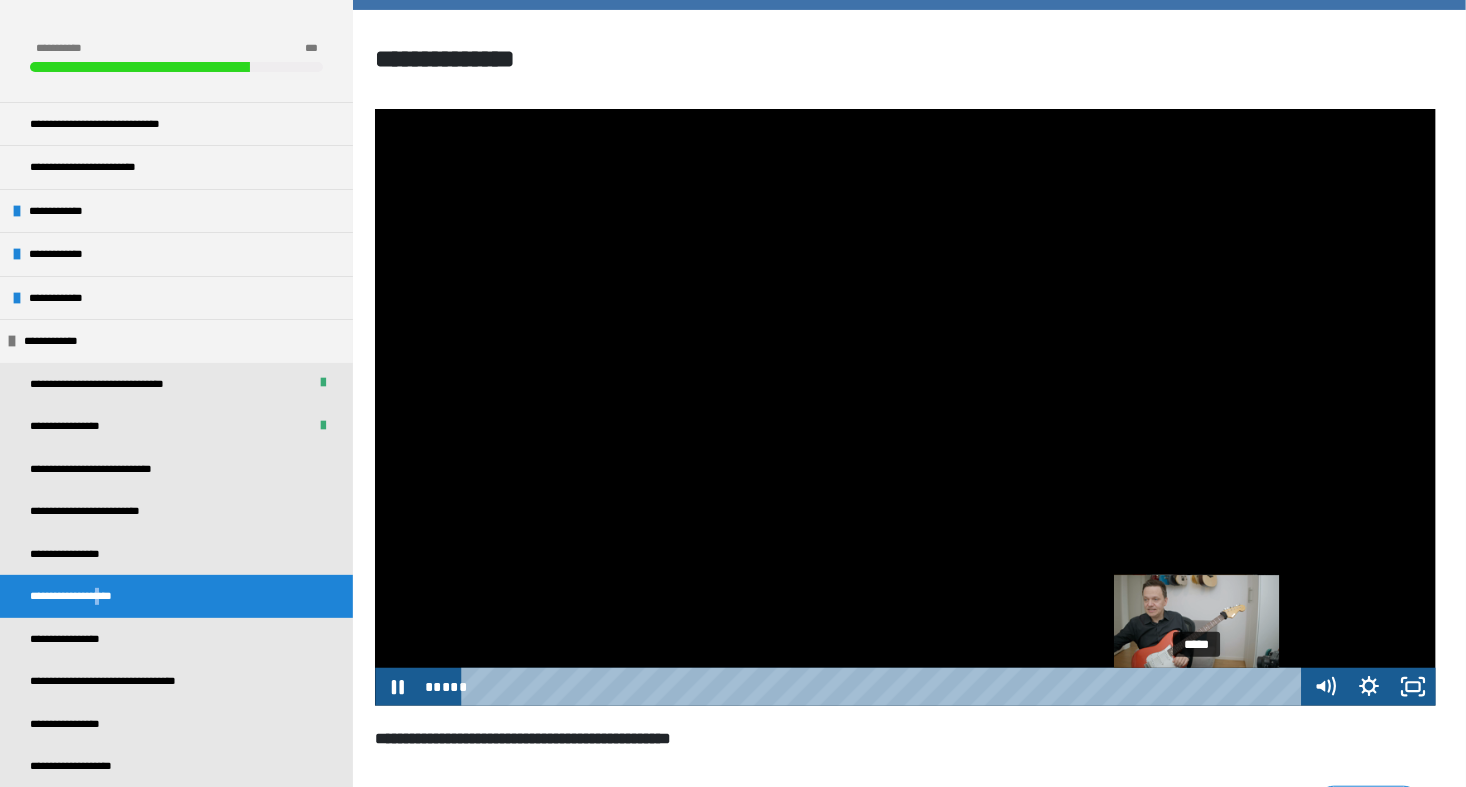click on "*****" at bounding box center [885, 687] 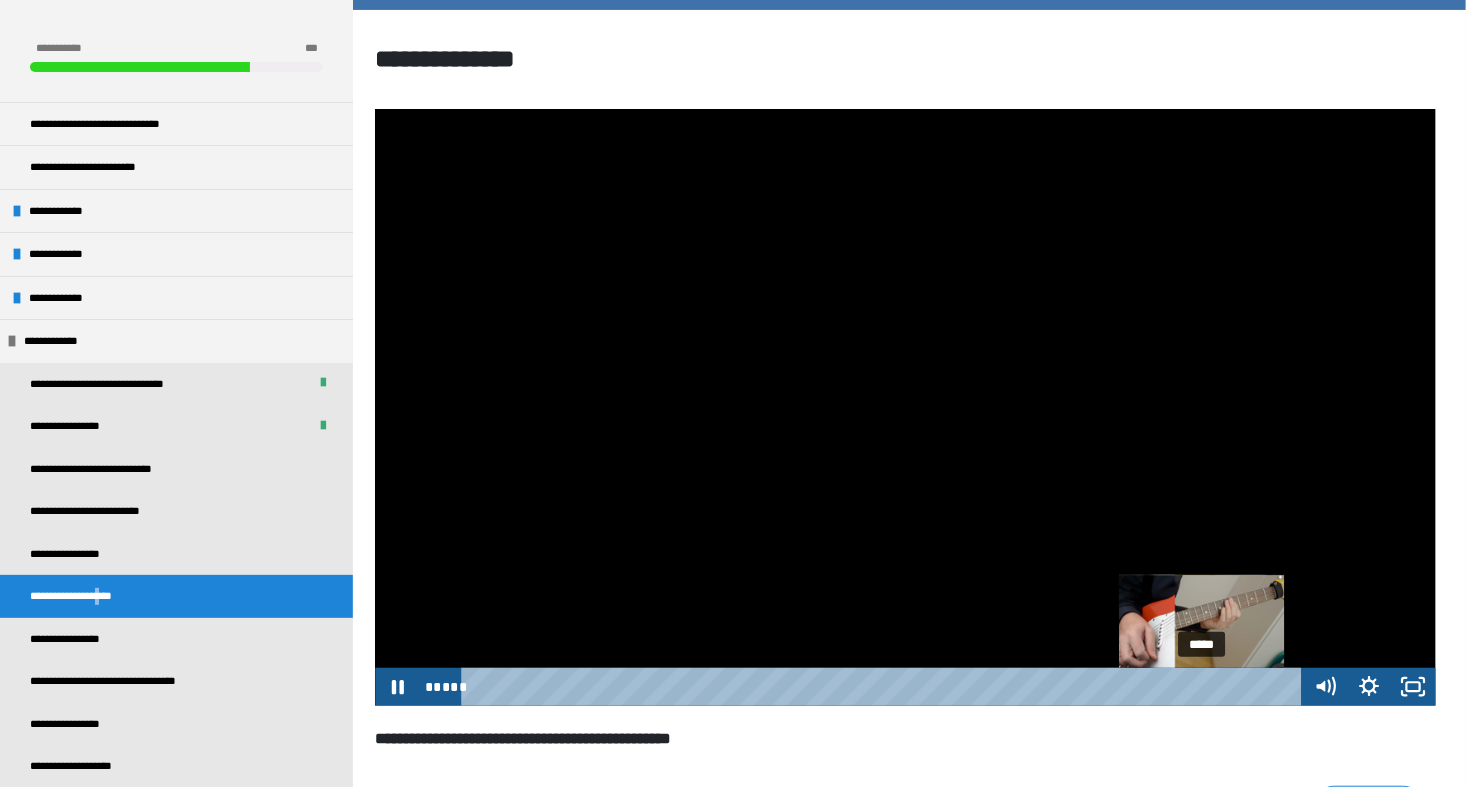 click on "*****" at bounding box center (885, 687) 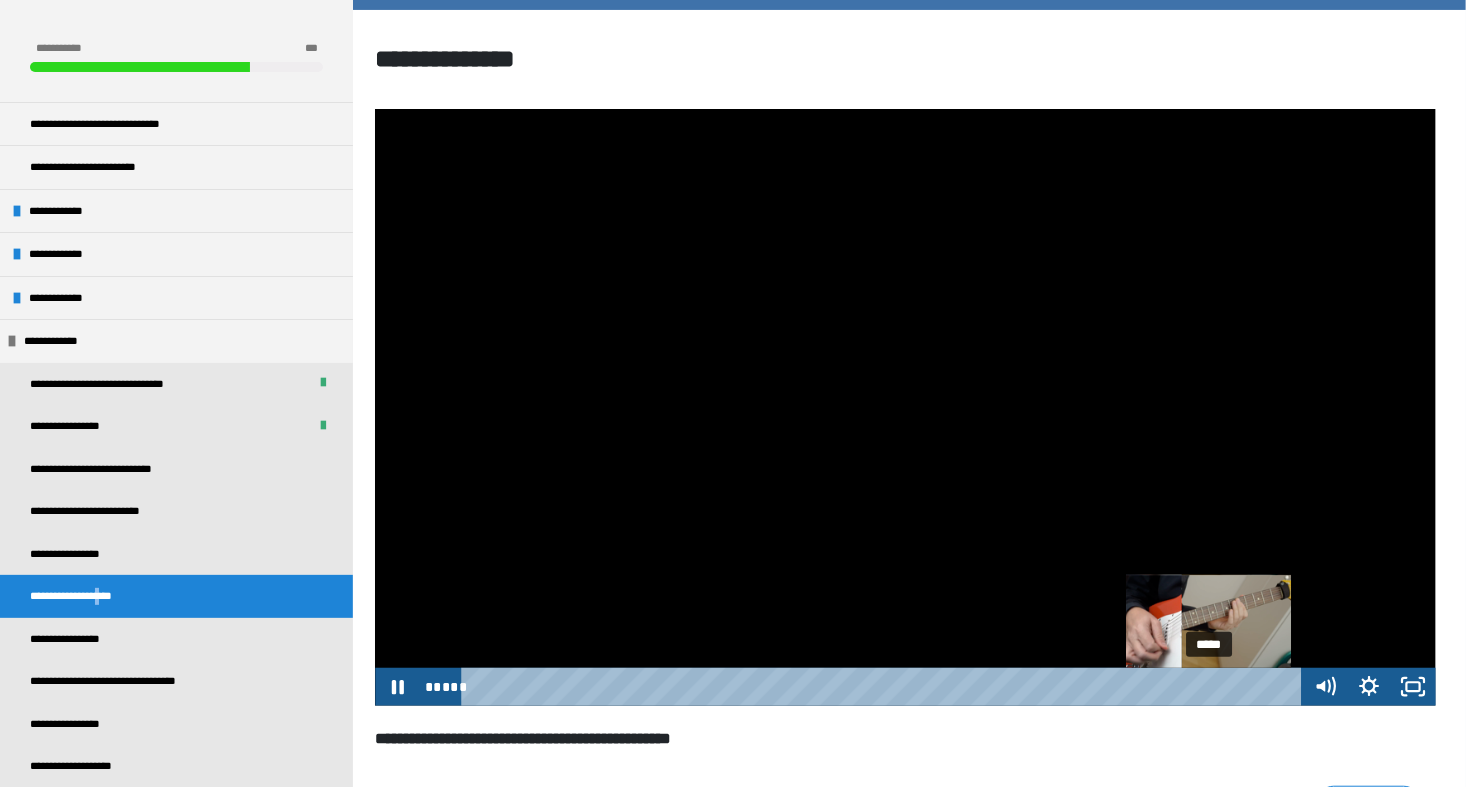 click on "*****" at bounding box center (885, 687) 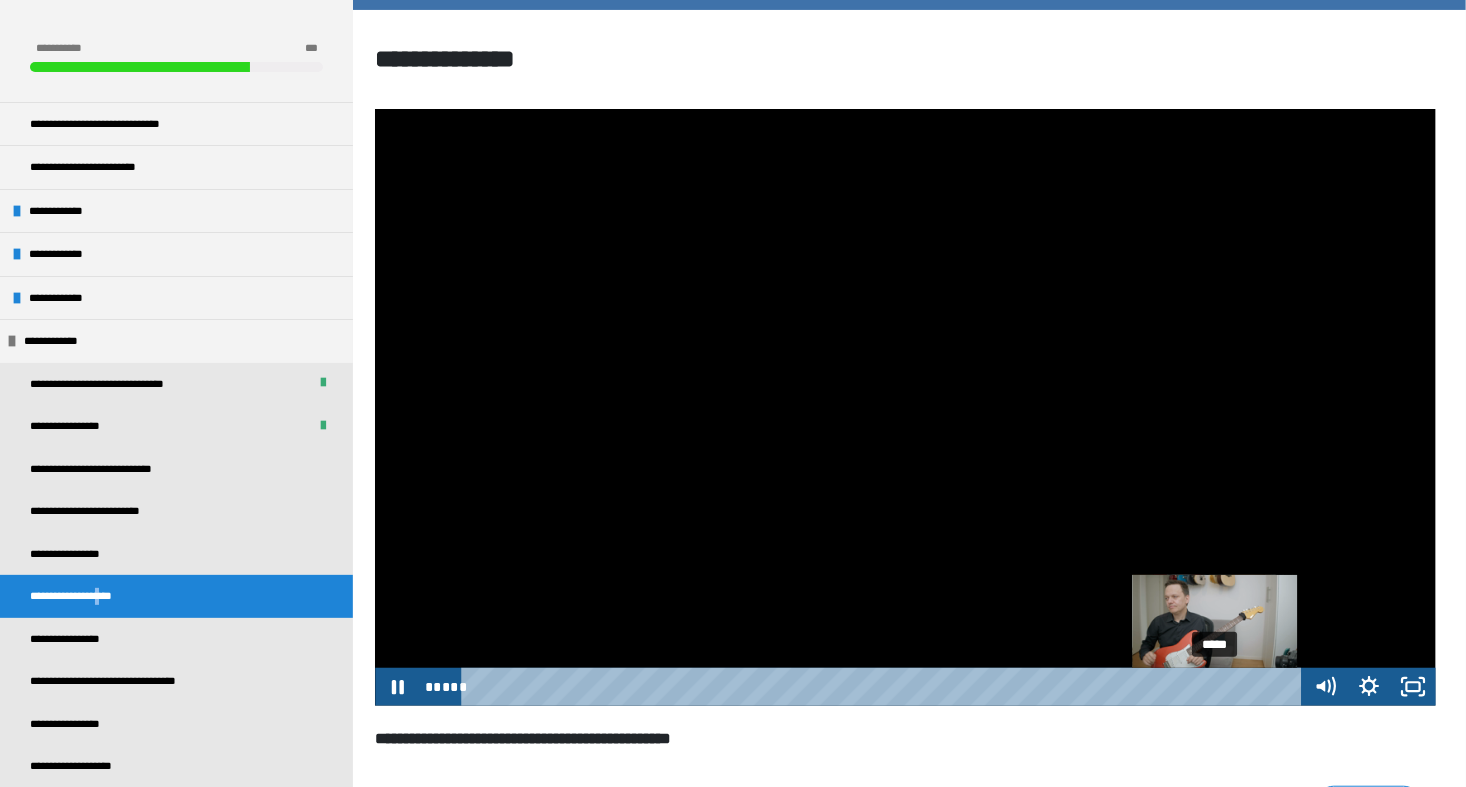 click at bounding box center (1211, 687) 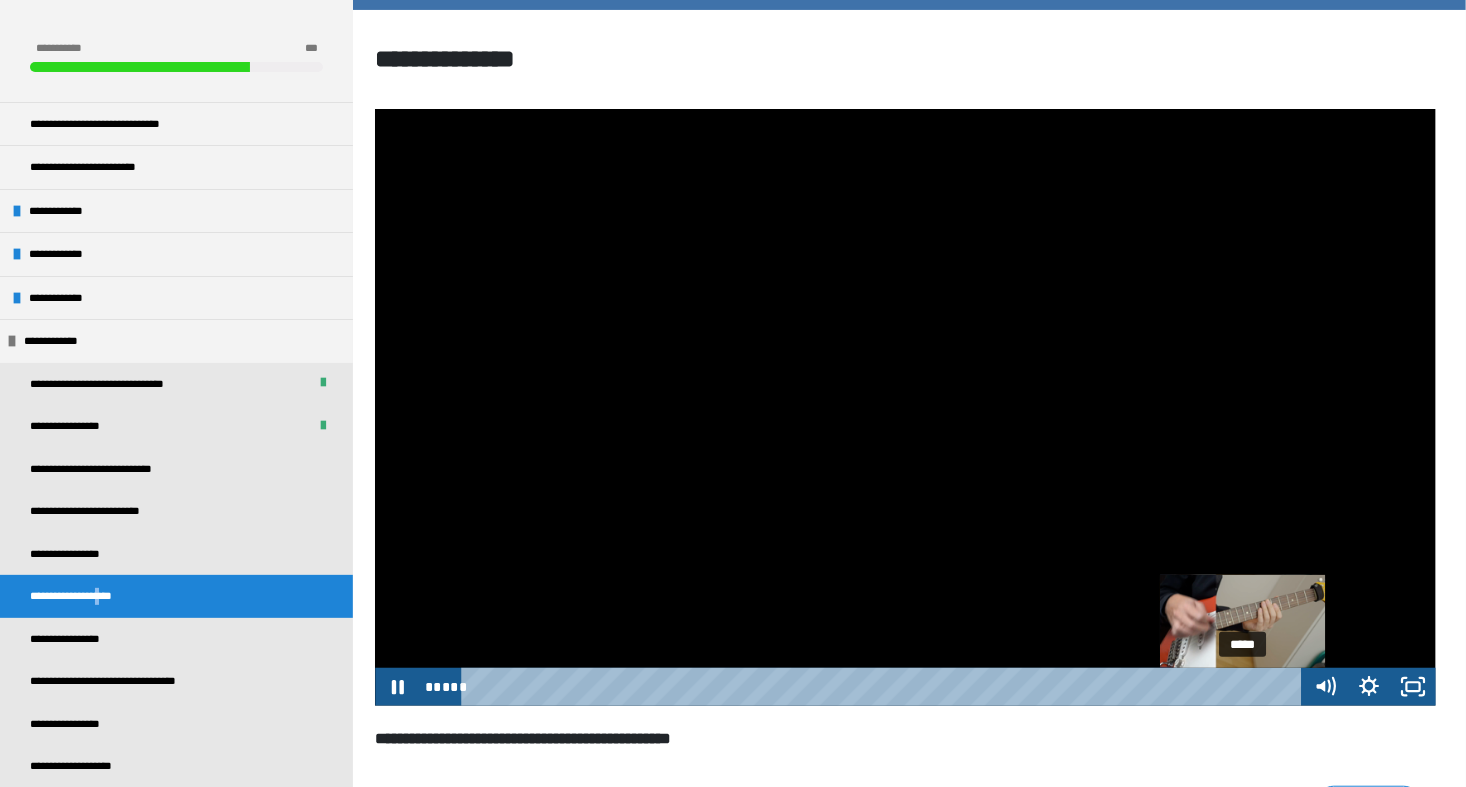 click on "*****" at bounding box center [885, 687] 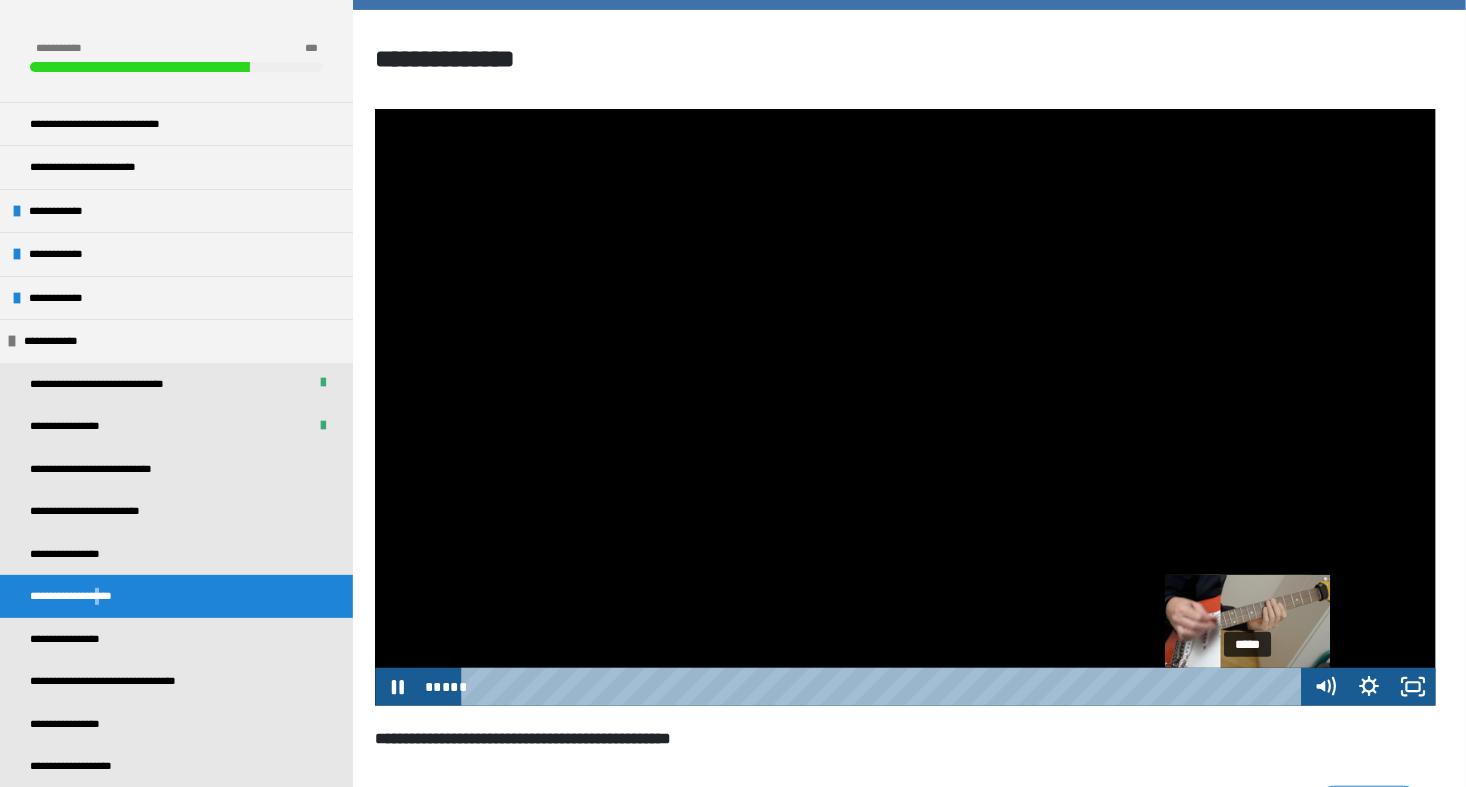 click on "*****" at bounding box center [885, 687] 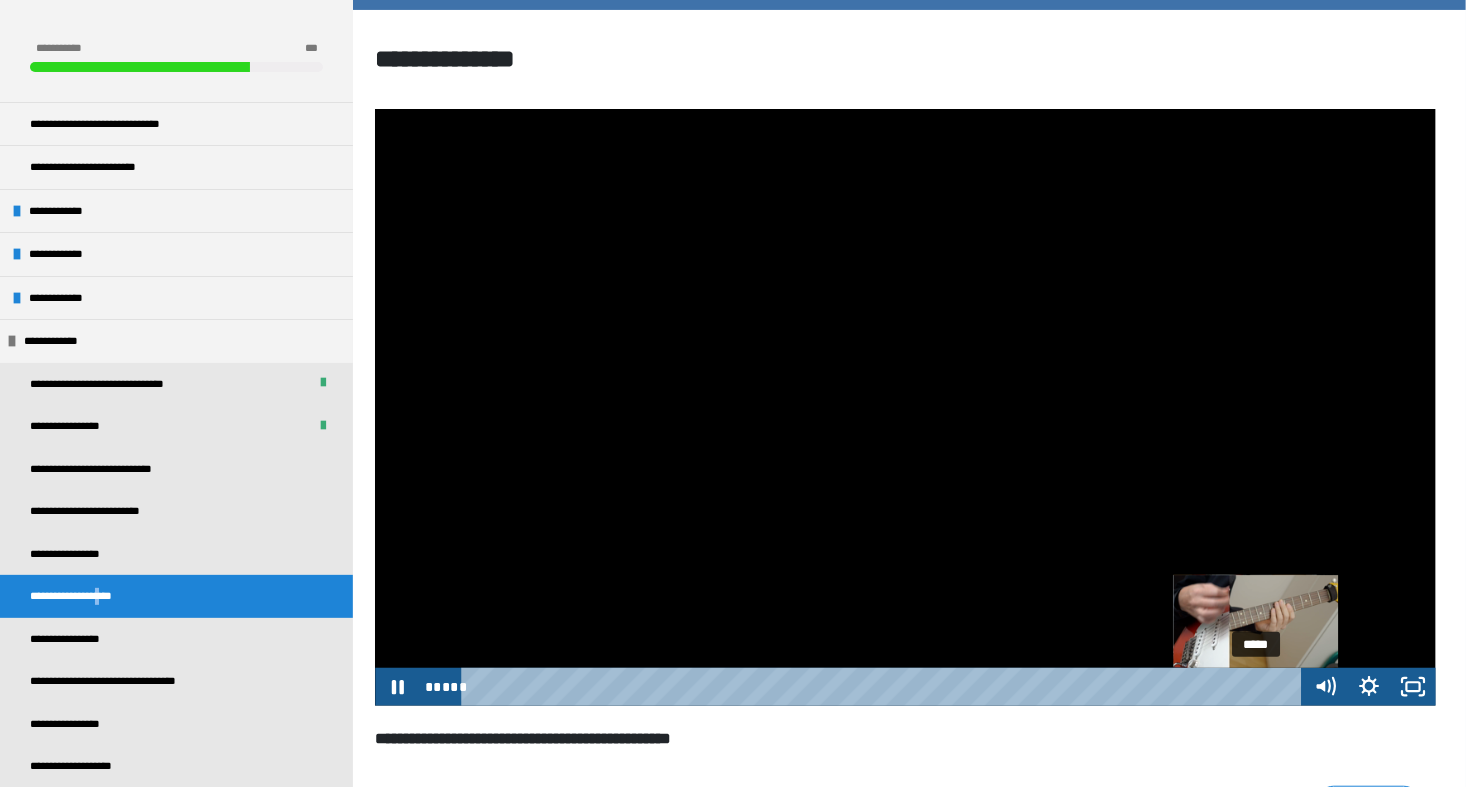 click on "*****" at bounding box center [885, 687] 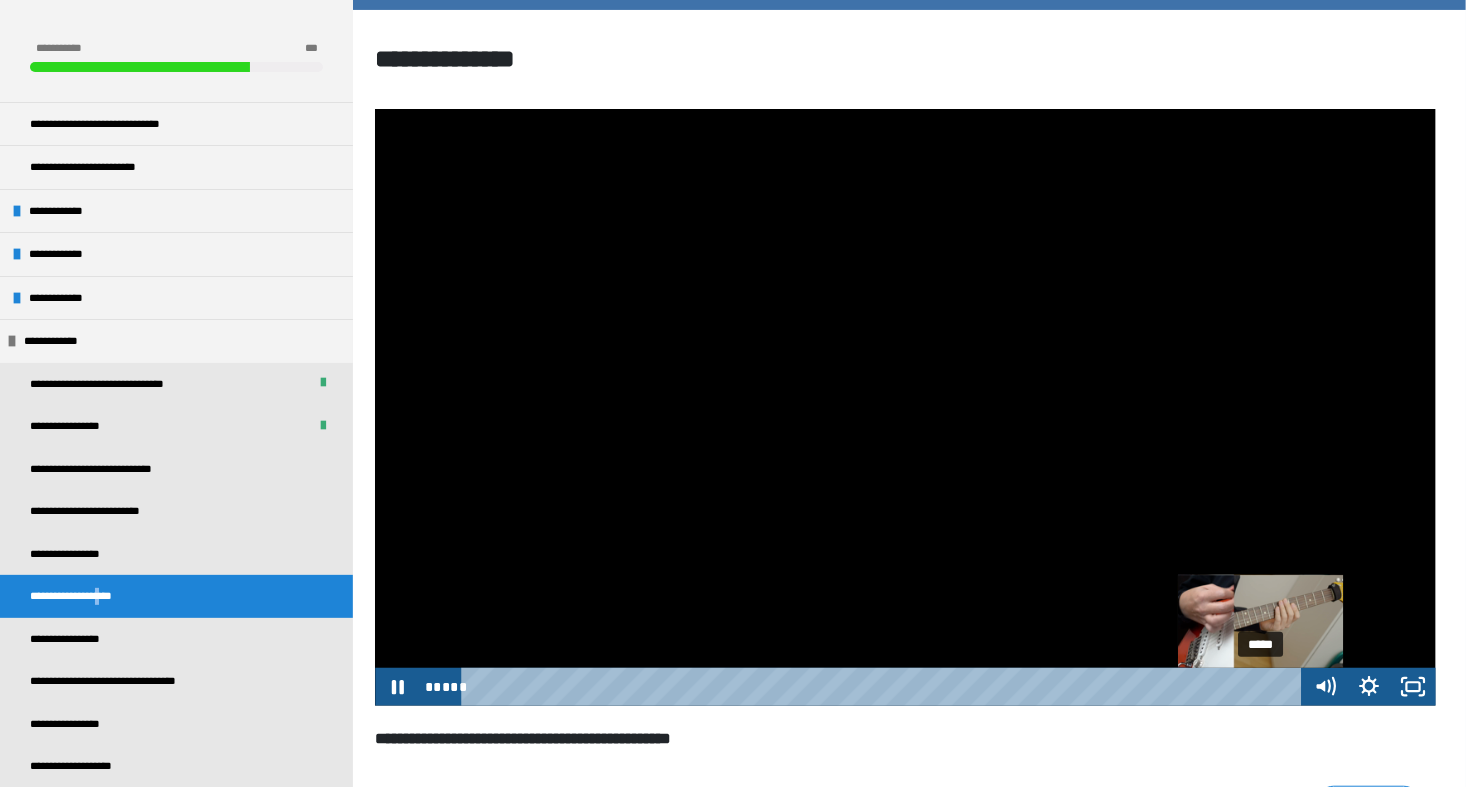 click on "*****" at bounding box center [885, 687] 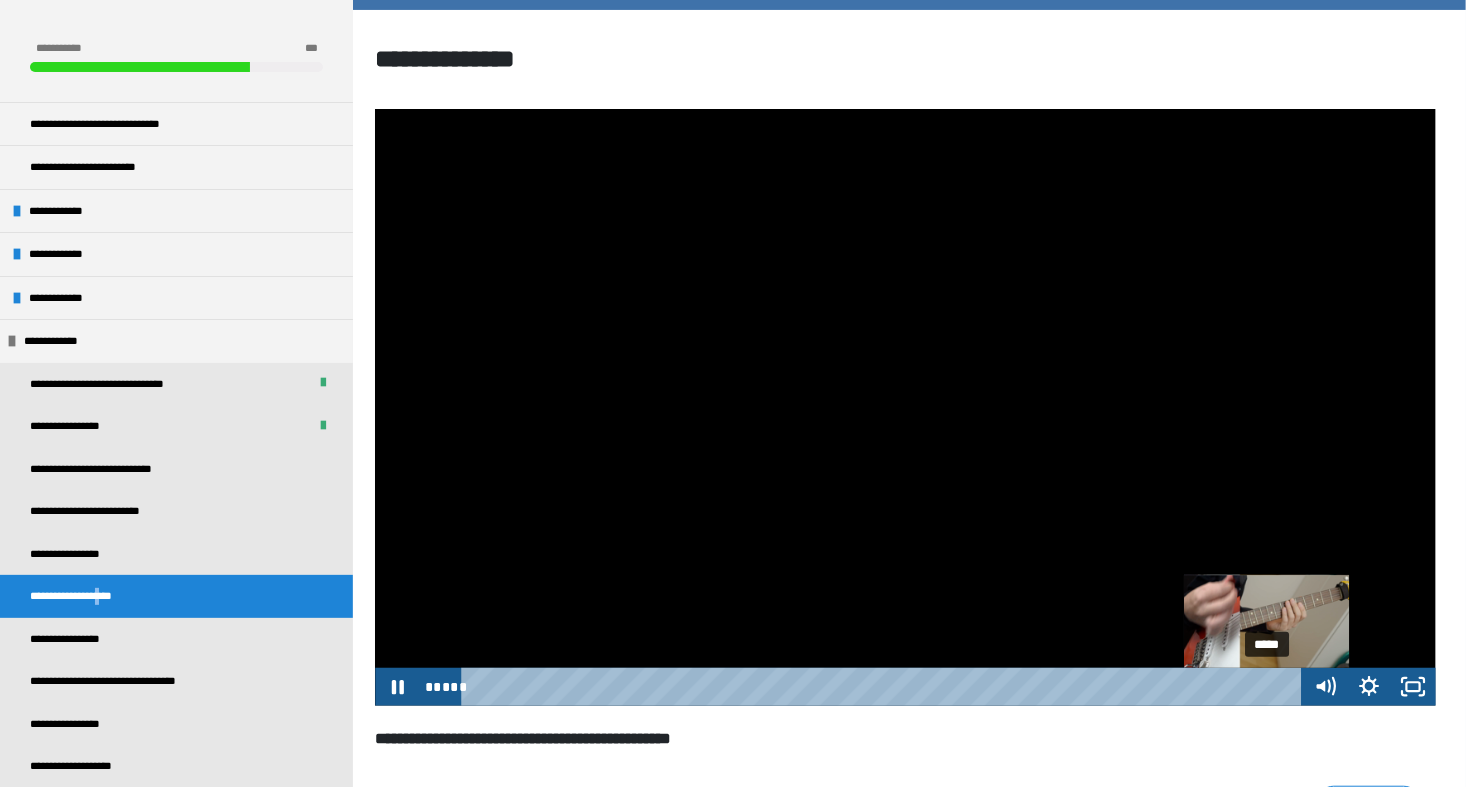 click on "*****" at bounding box center (885, 687) 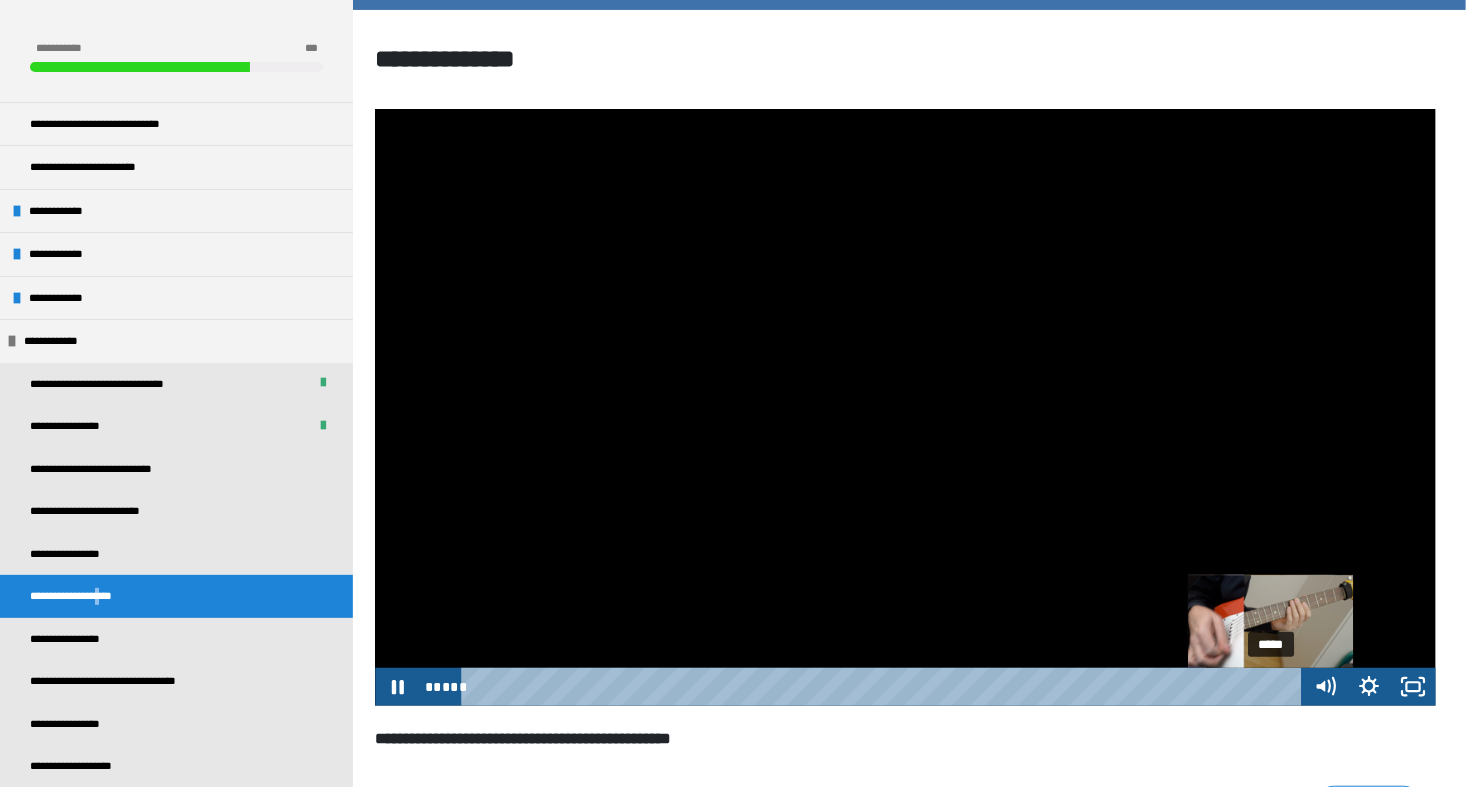click at bounding box center [1267, 687] 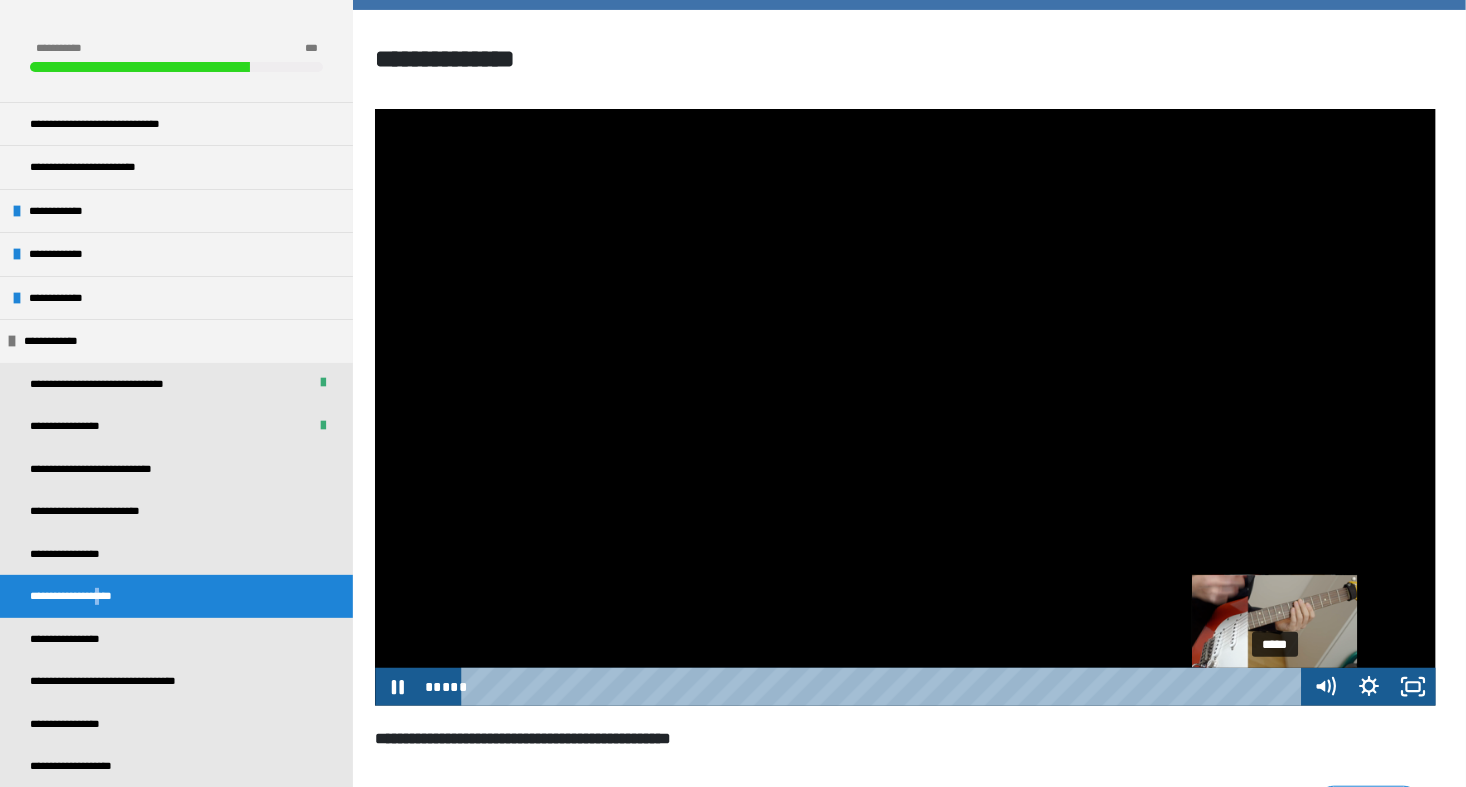 click at bounding box center [1275, 687] 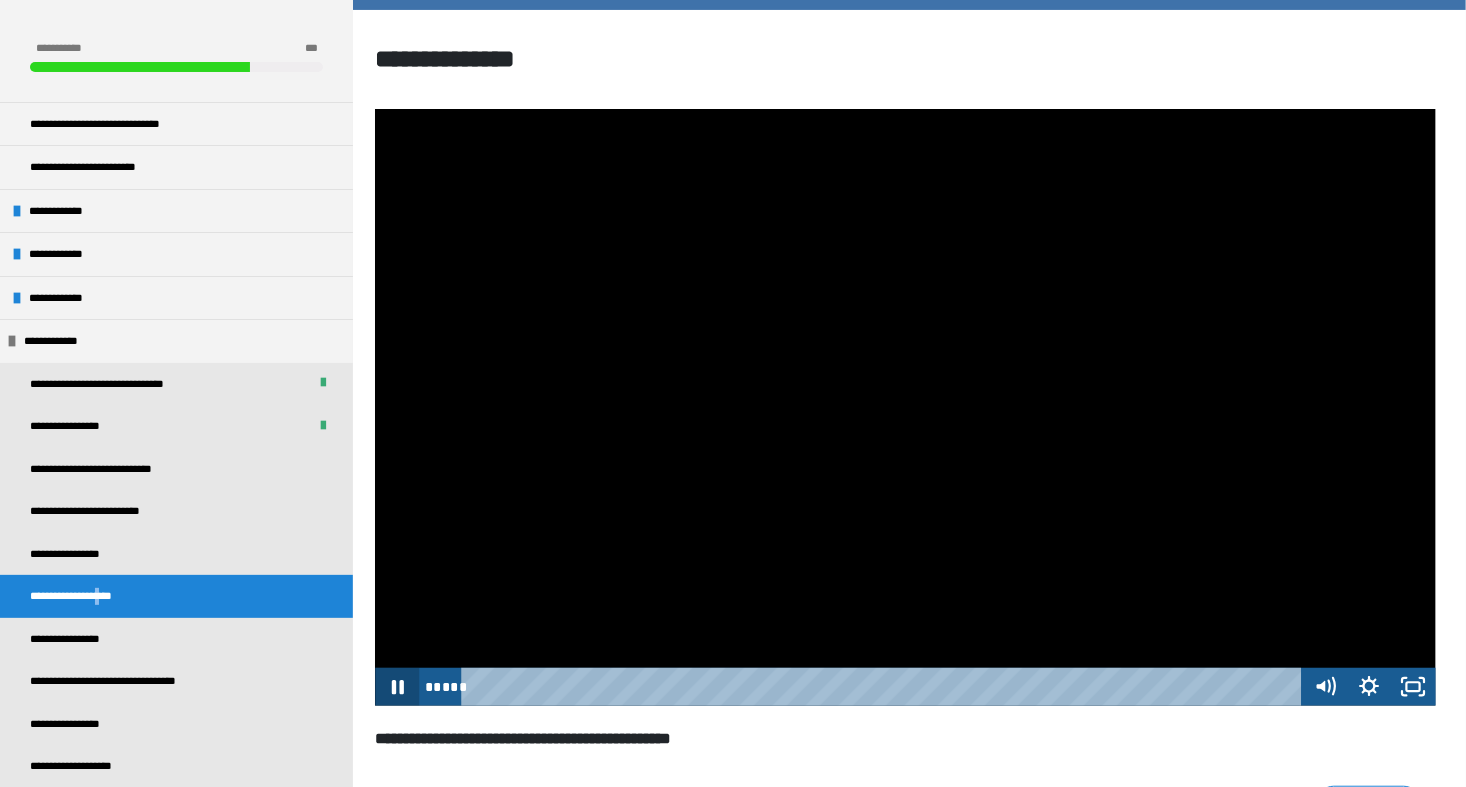 click 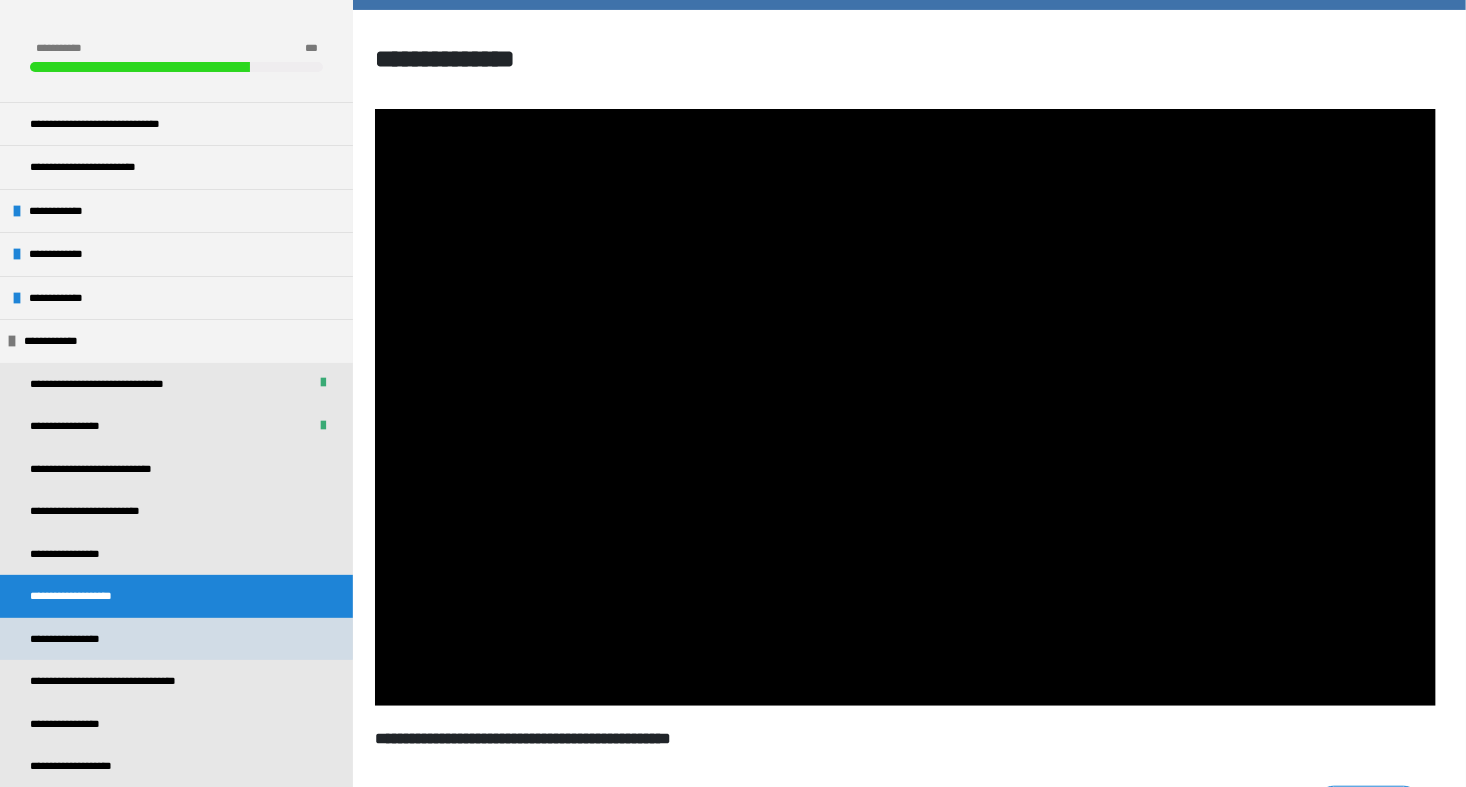 click on "**********" at bounding box center (75, 639) 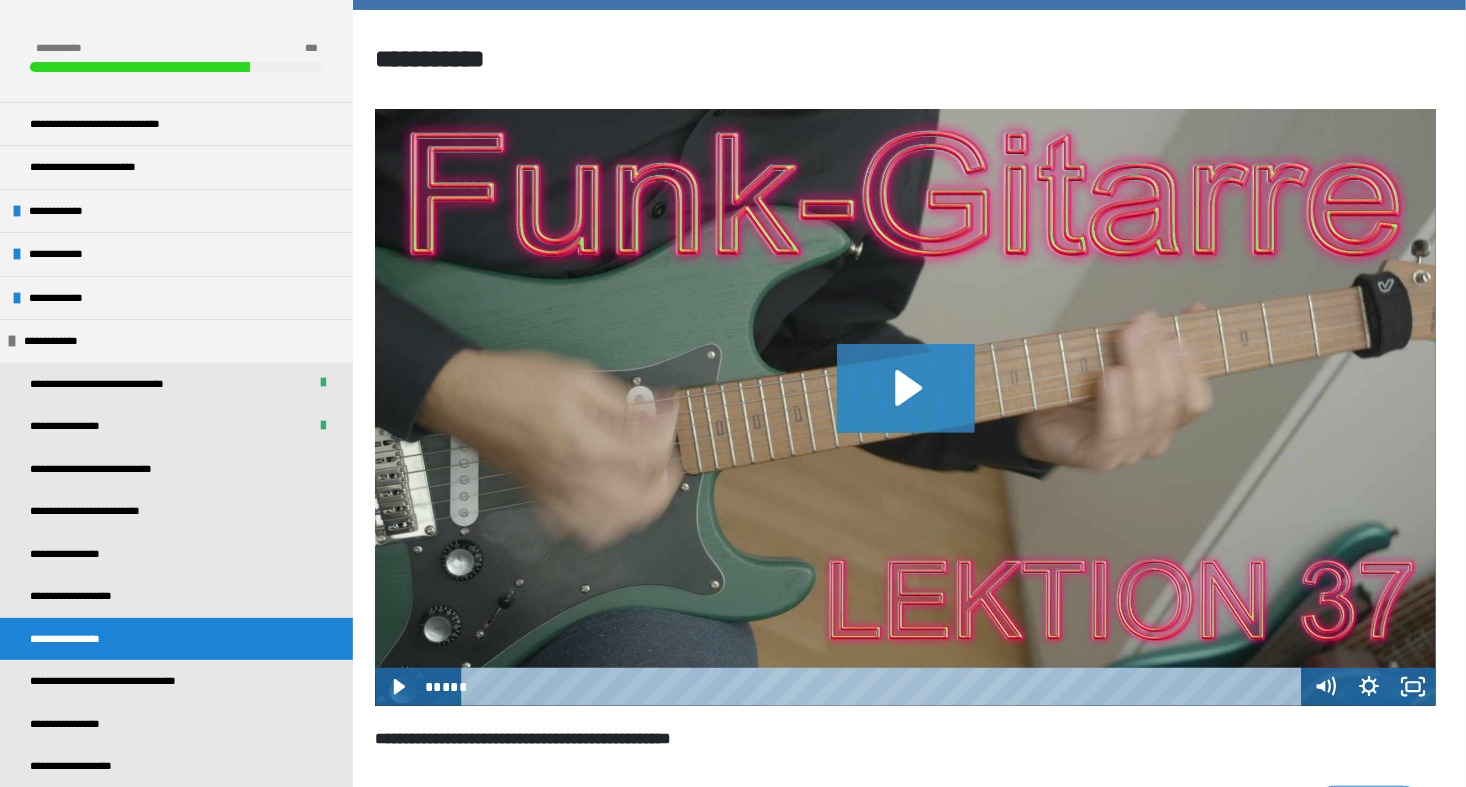 click 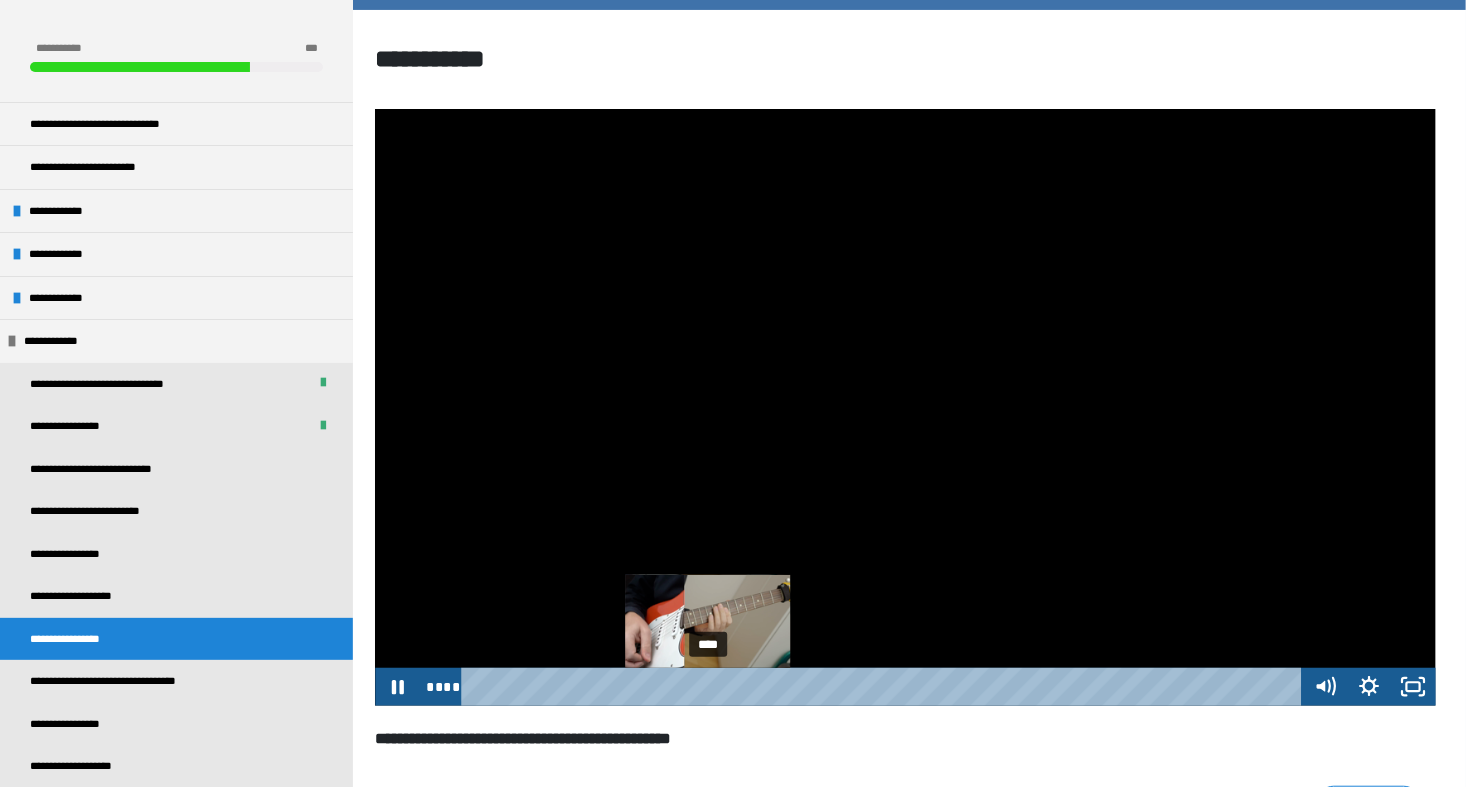 click at bounding box center [708, 687] 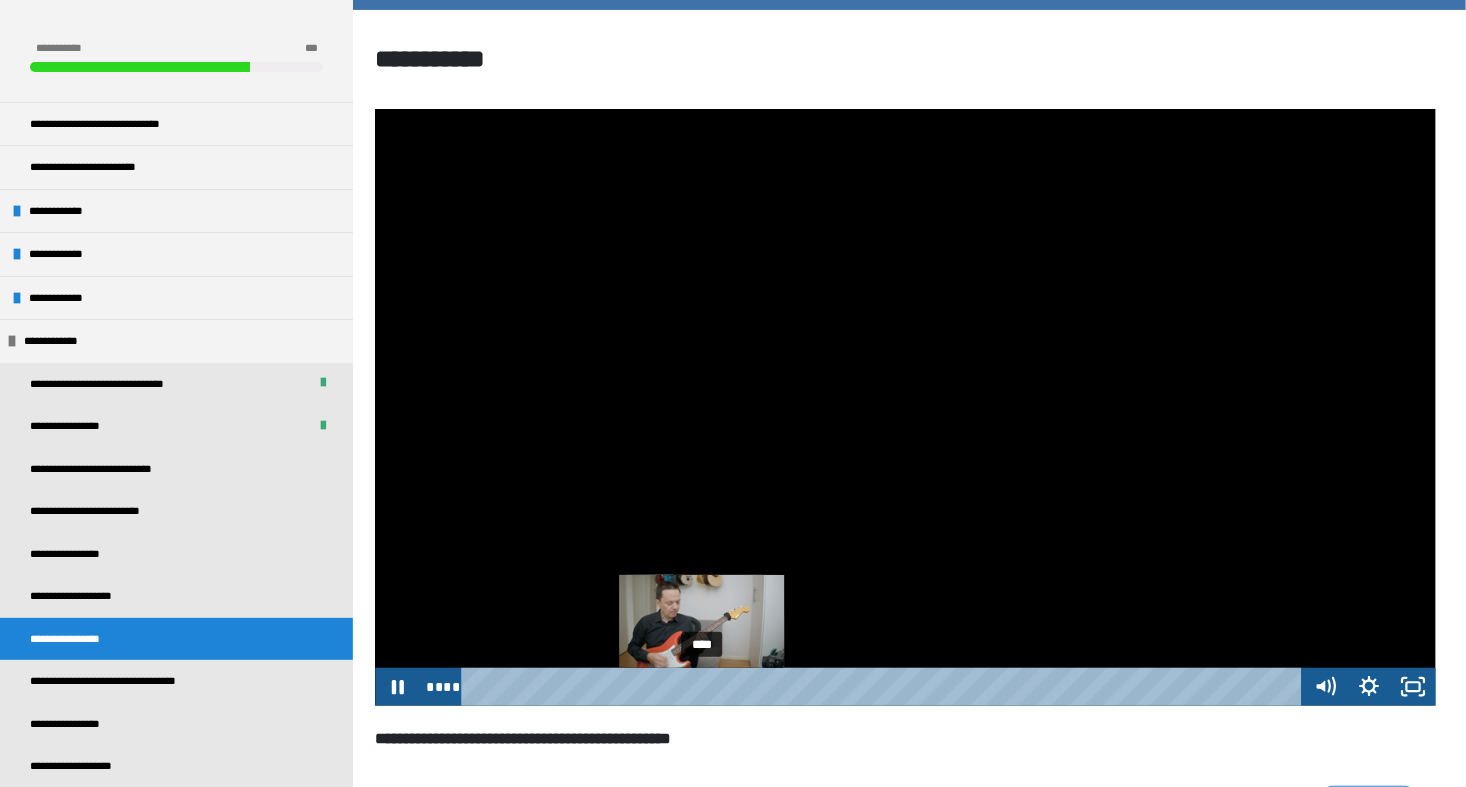 click at bounding box center (702, 687) 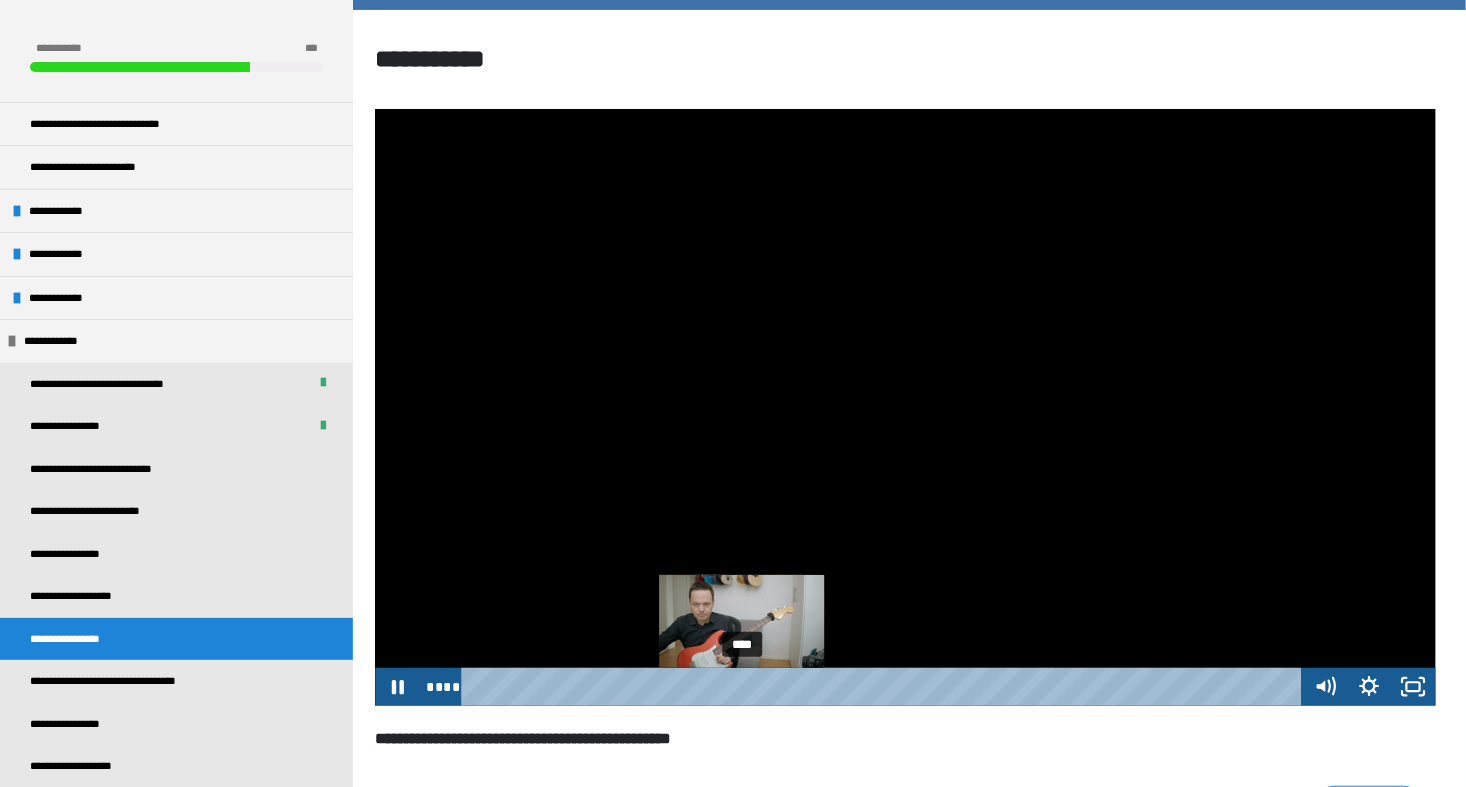 click on "****" at bounding box center [885, 687] 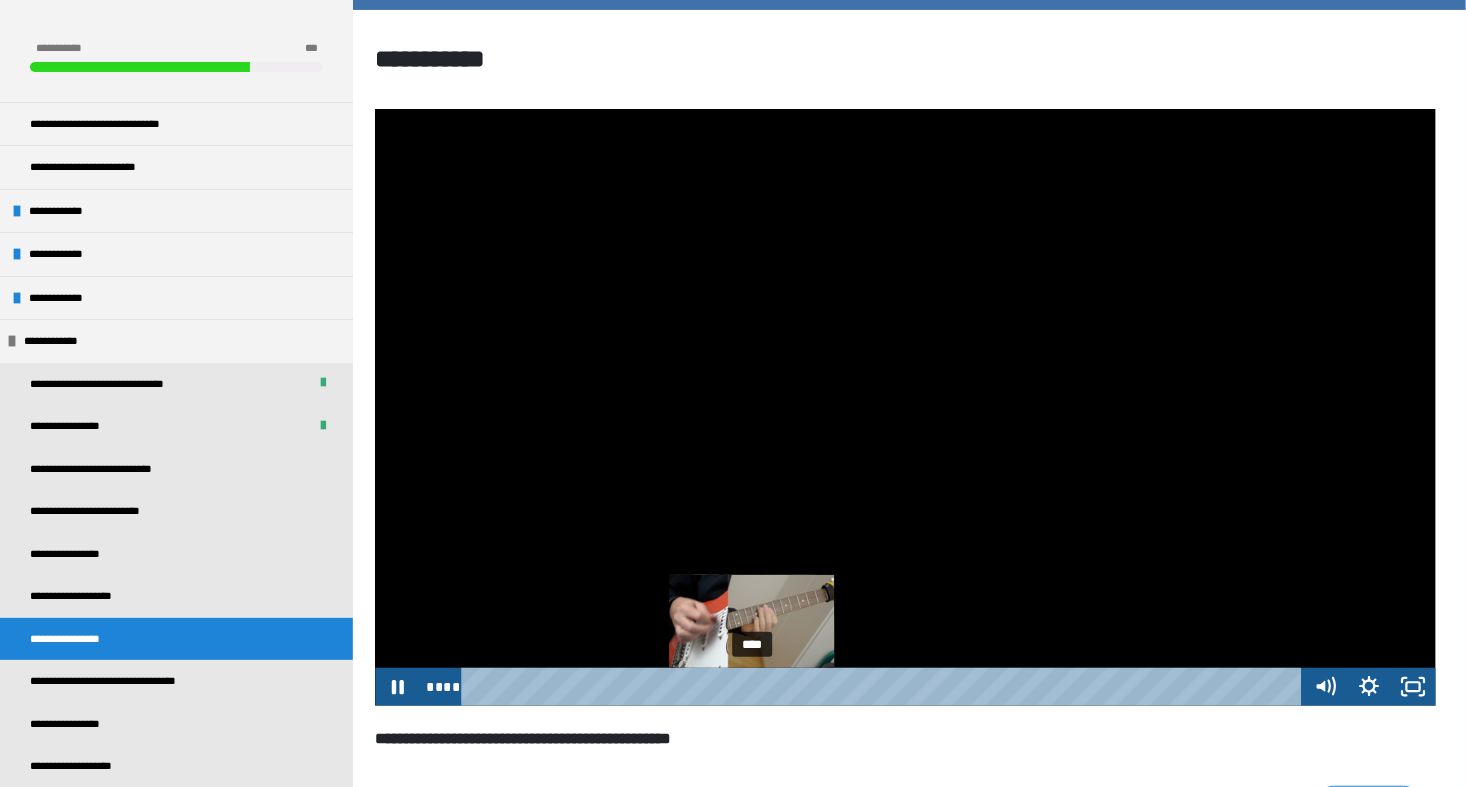 click on "****" at bounding box center [885, 687] 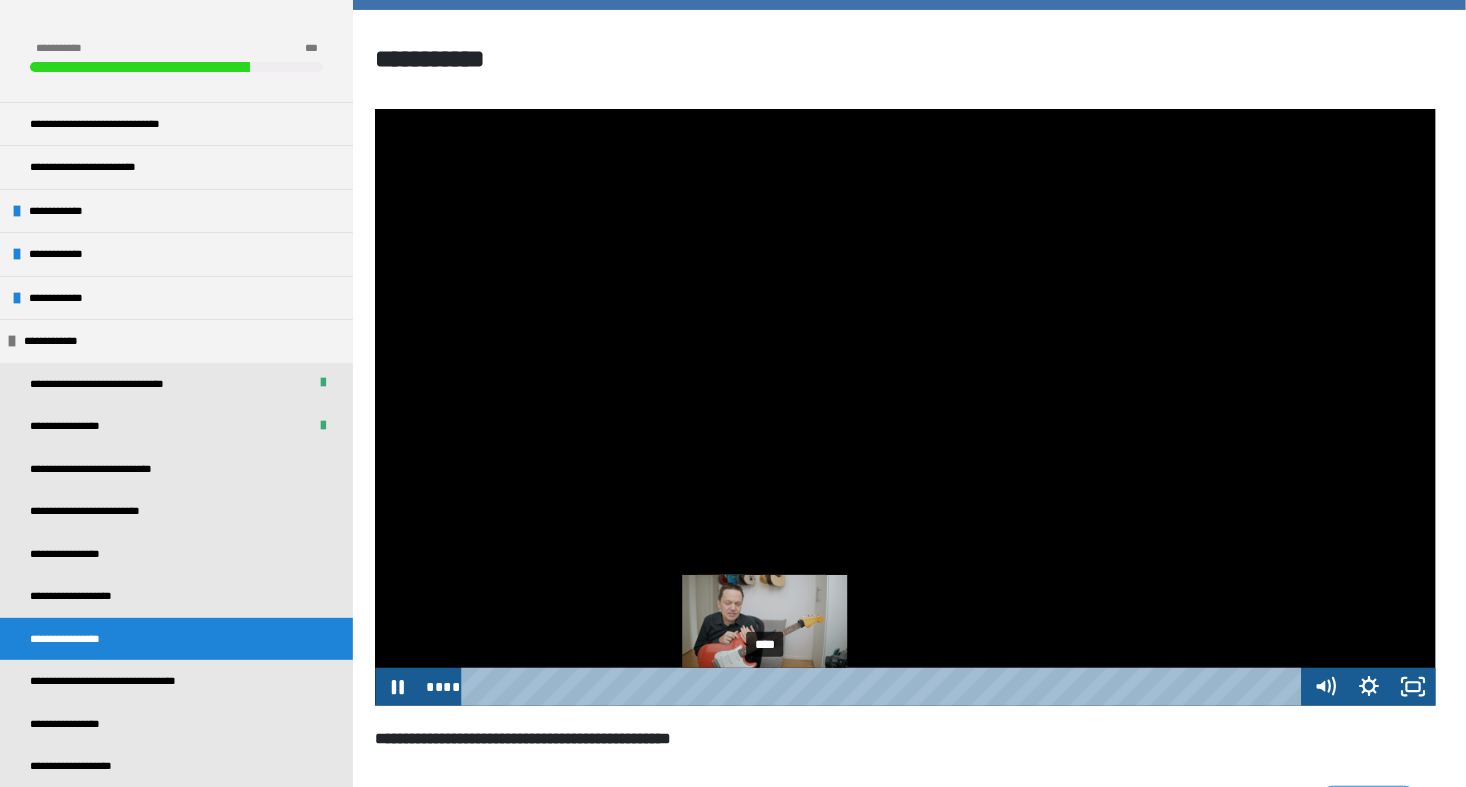 click on "****" at bounding box center [885, 687] 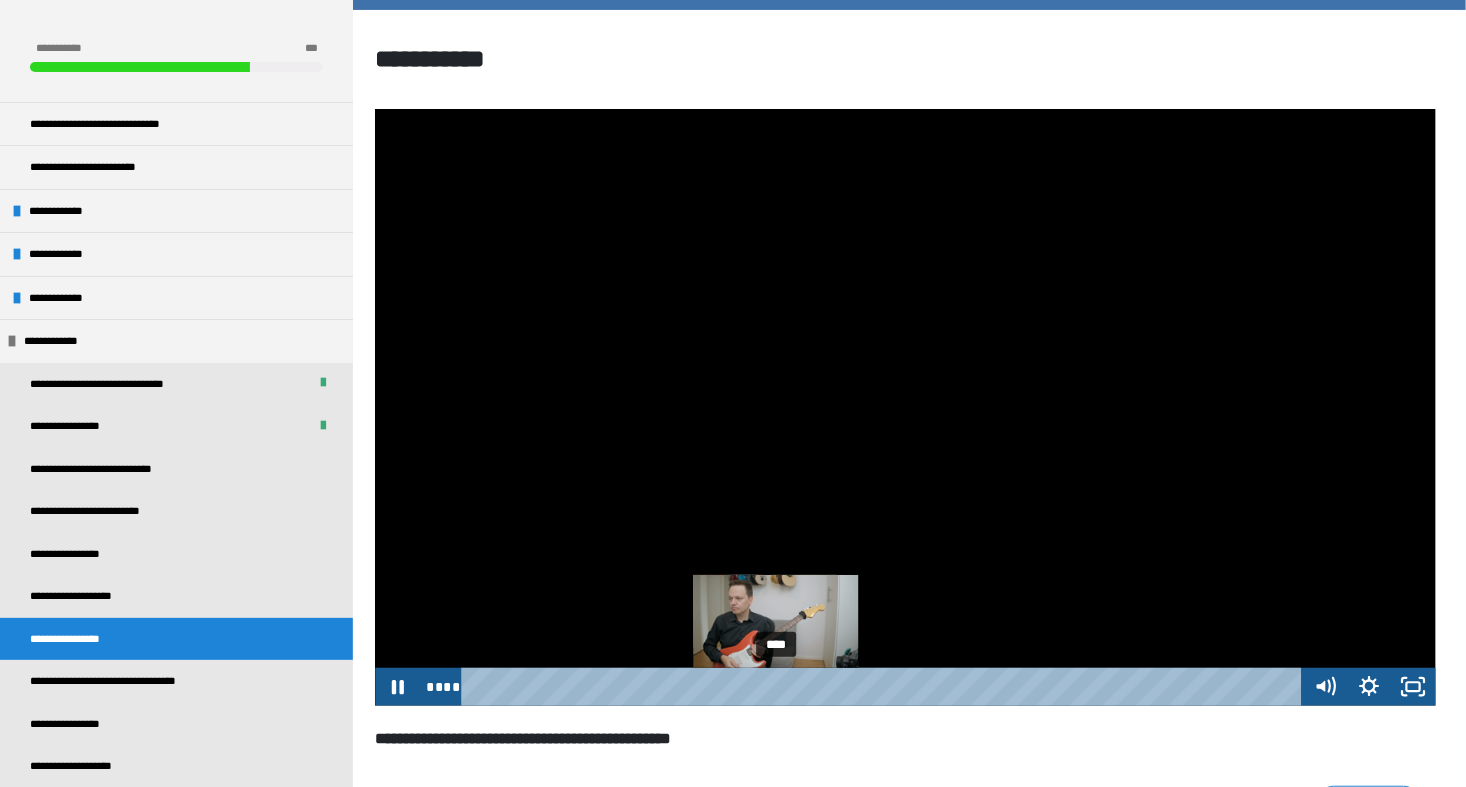click on "****" at bounding box center (885, 687) 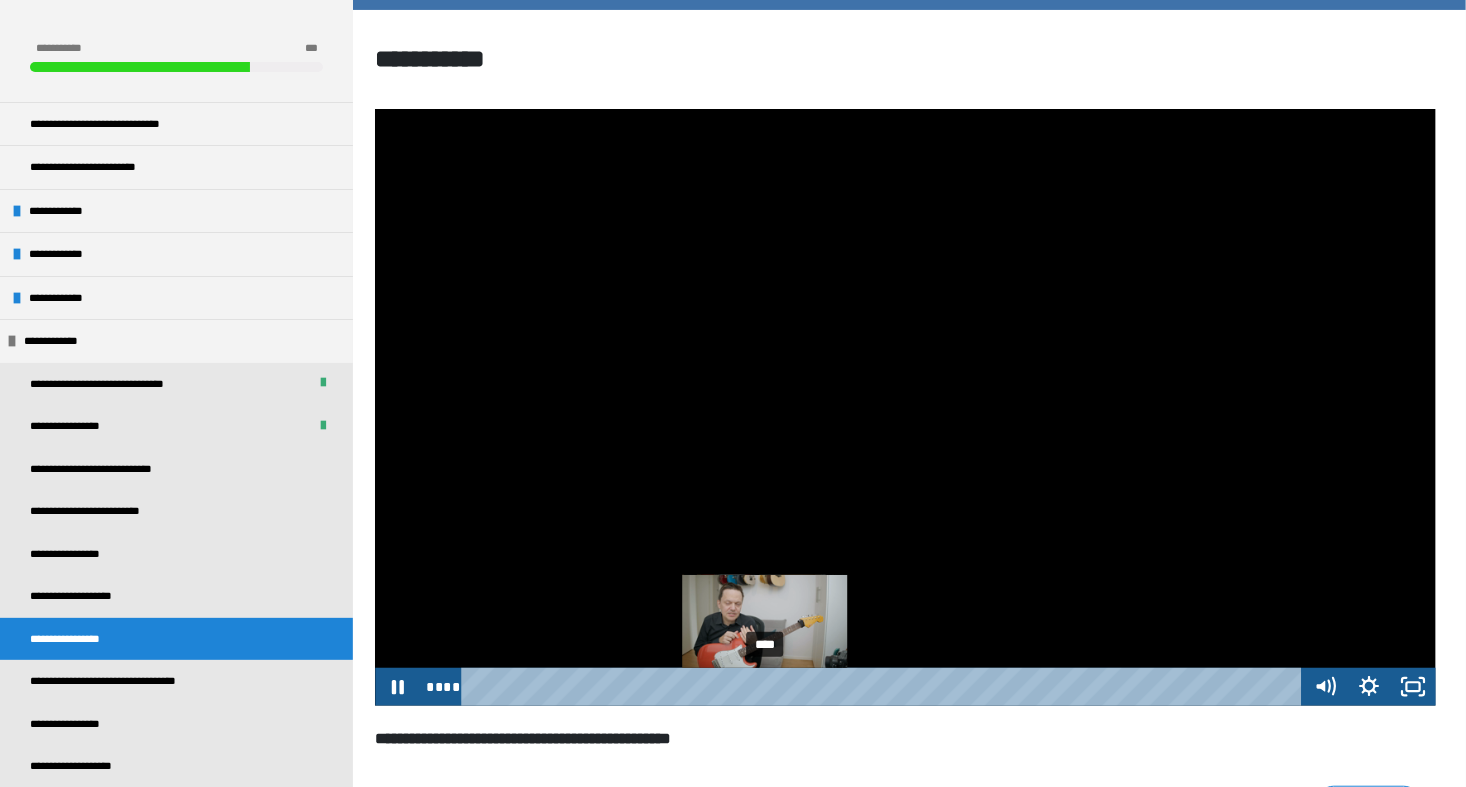 click on "****" at bounding box center (885, 687) 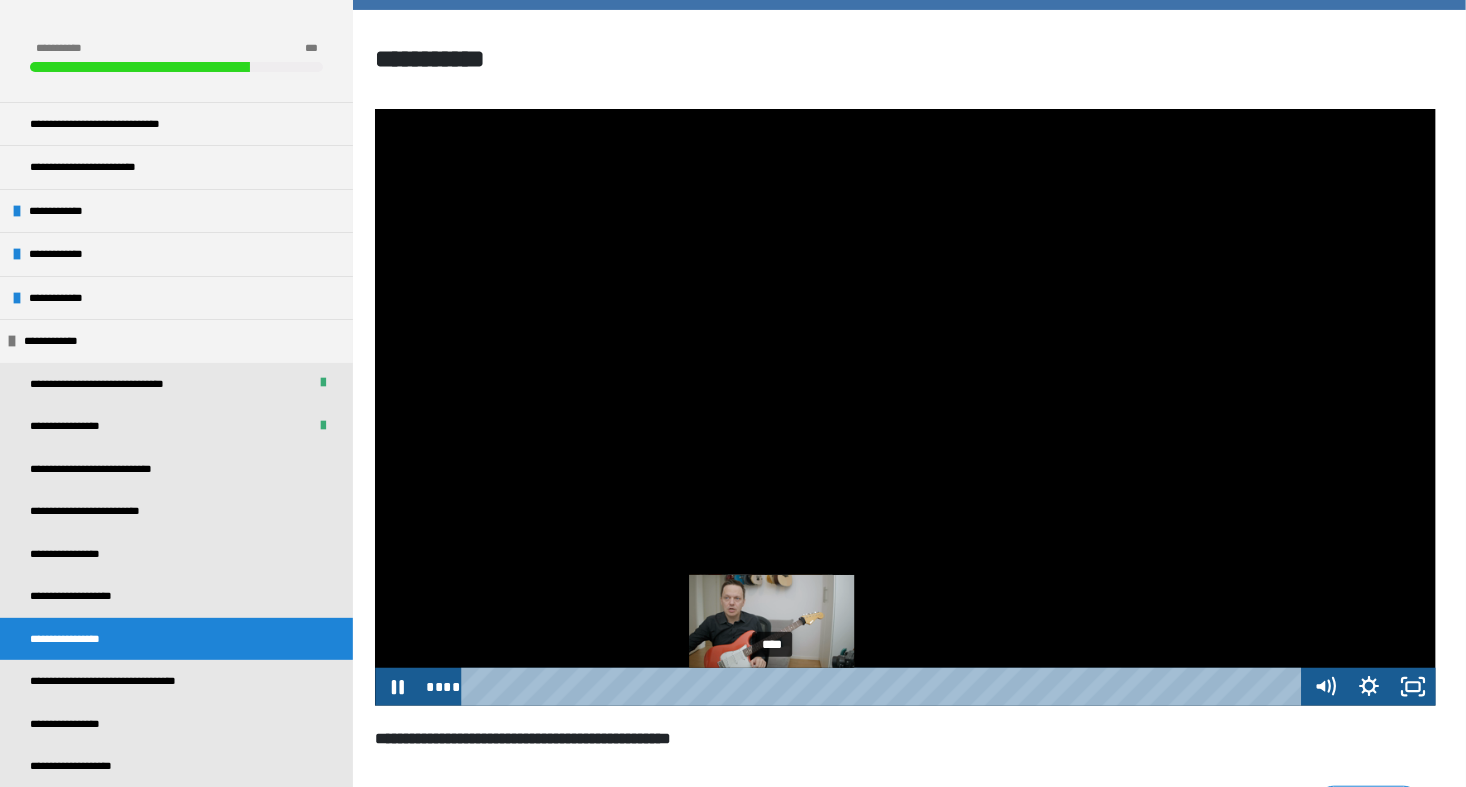 click on "****" at bounding box center [885, 687] 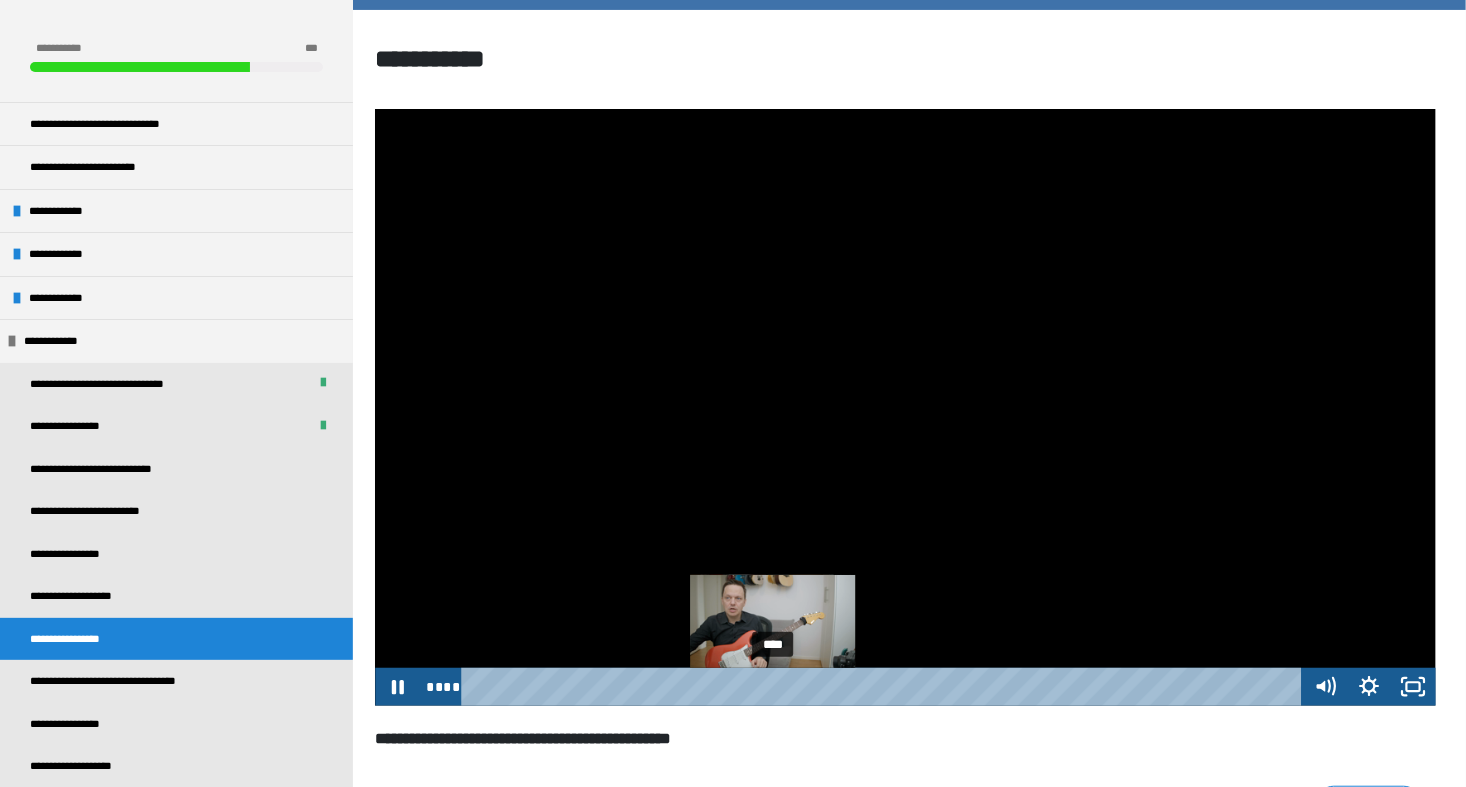 click at bounding box center (773, 687) 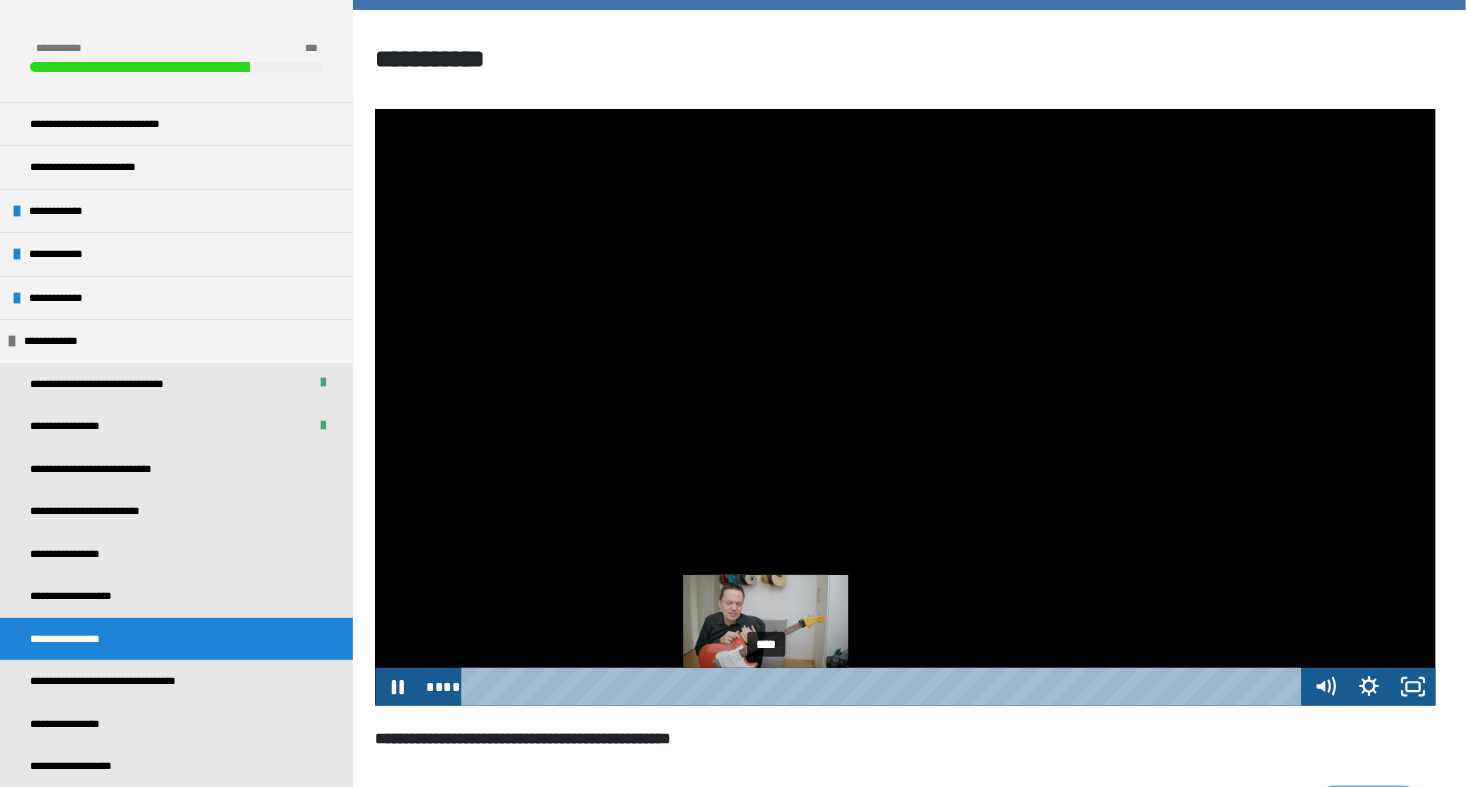 click on "****" at bounding box center [885, 687] 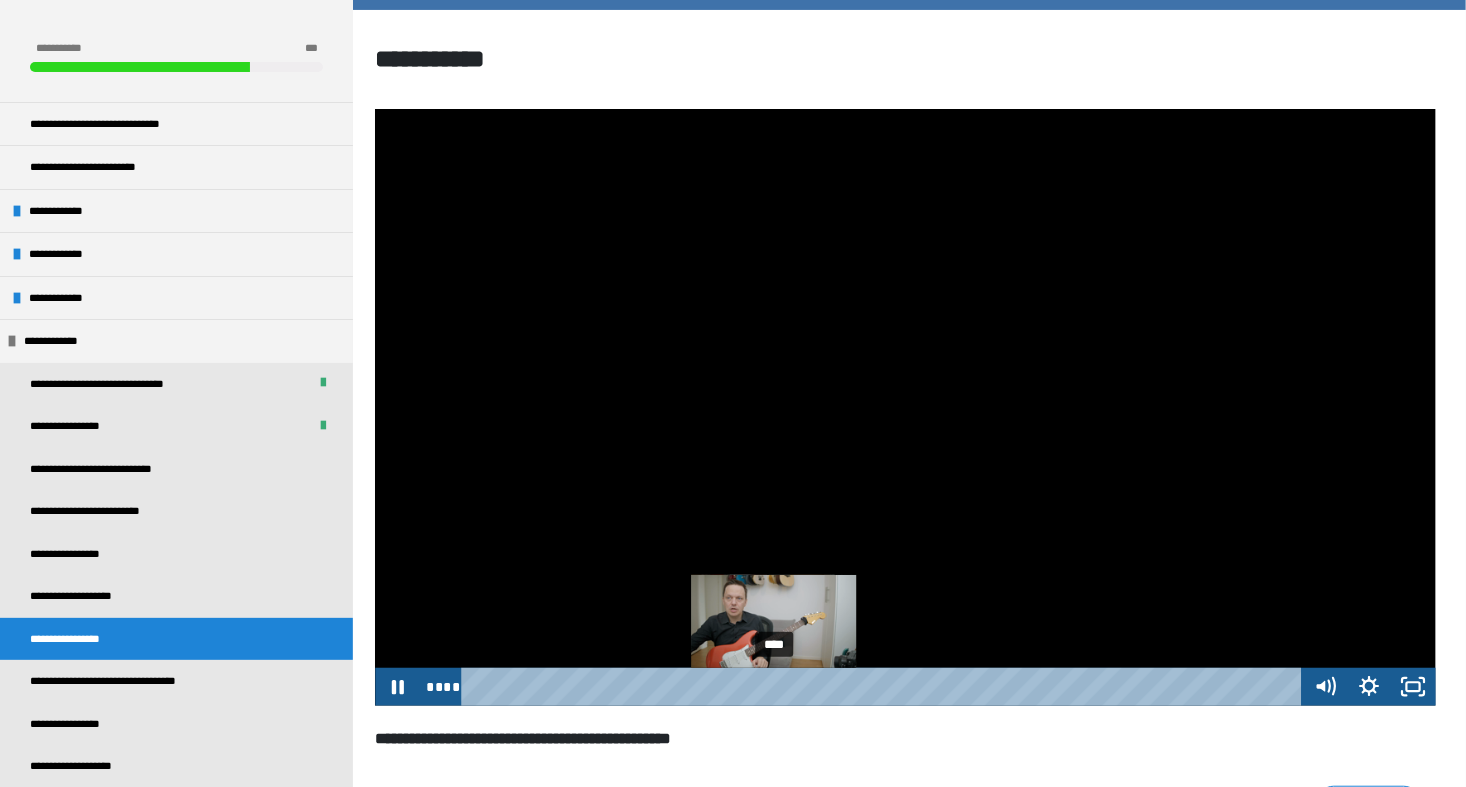 click on "****" at bounding box center (885, 687) 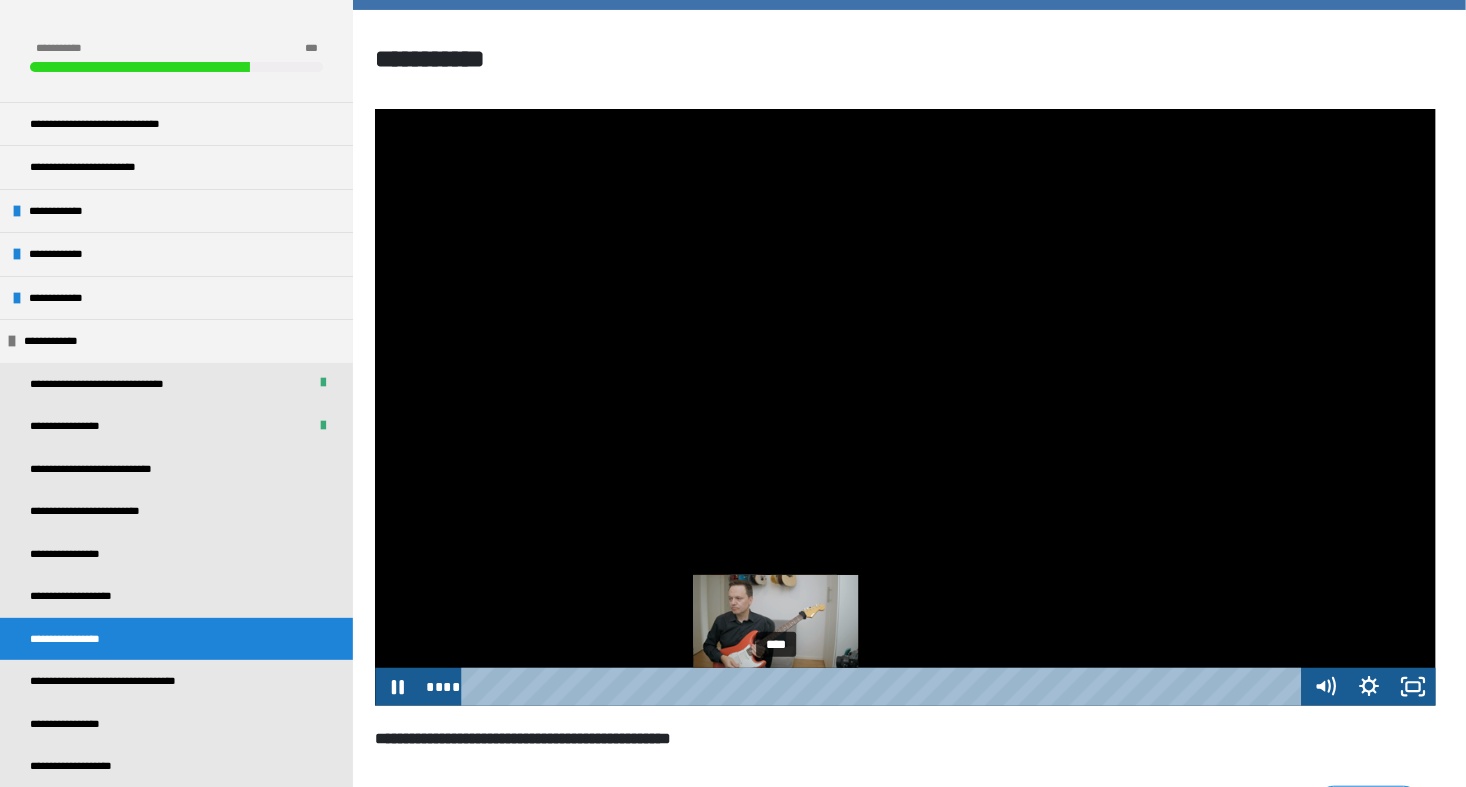 click at bounding box center [776, 687] 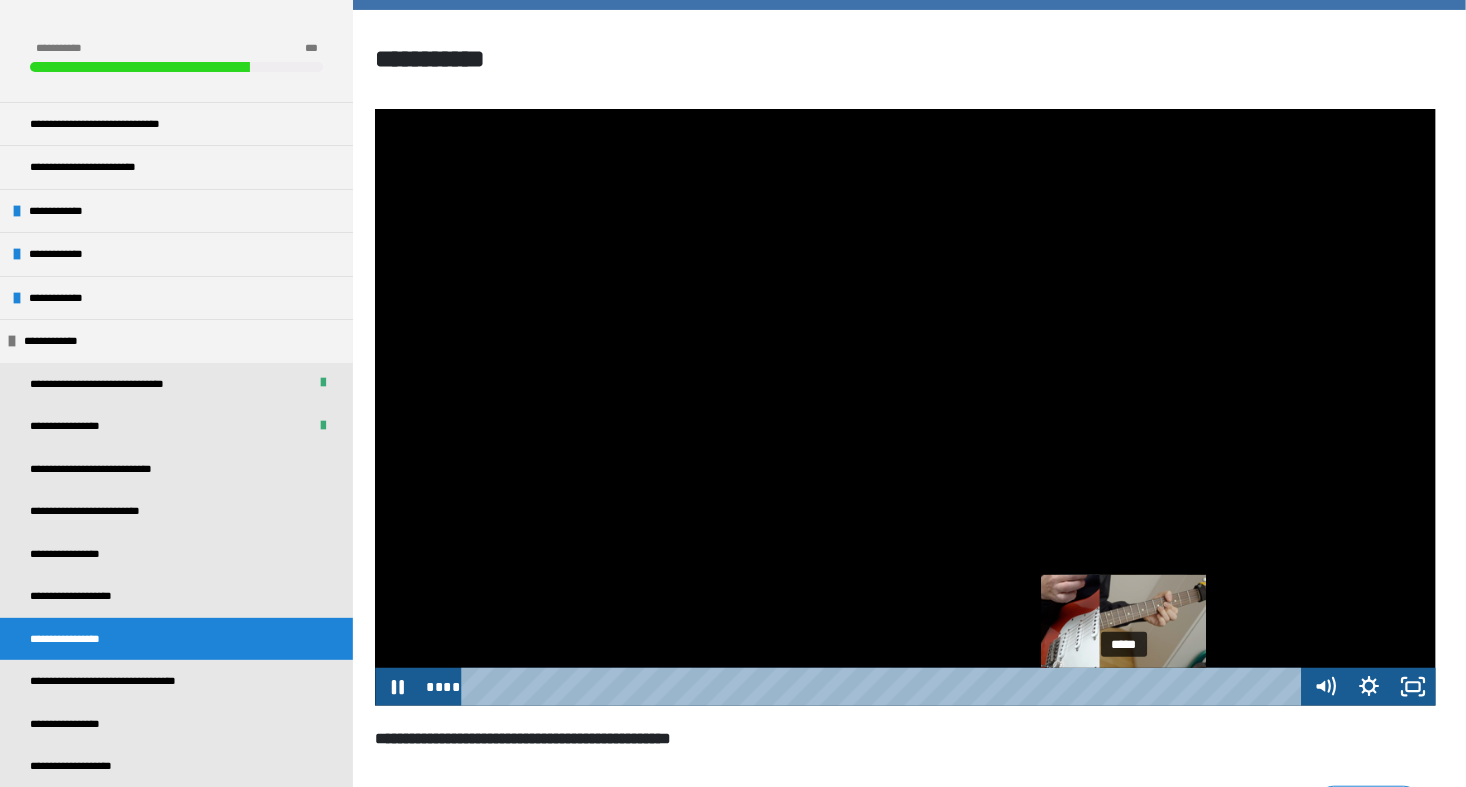 click on "*****" at bounding box center [885, 687] 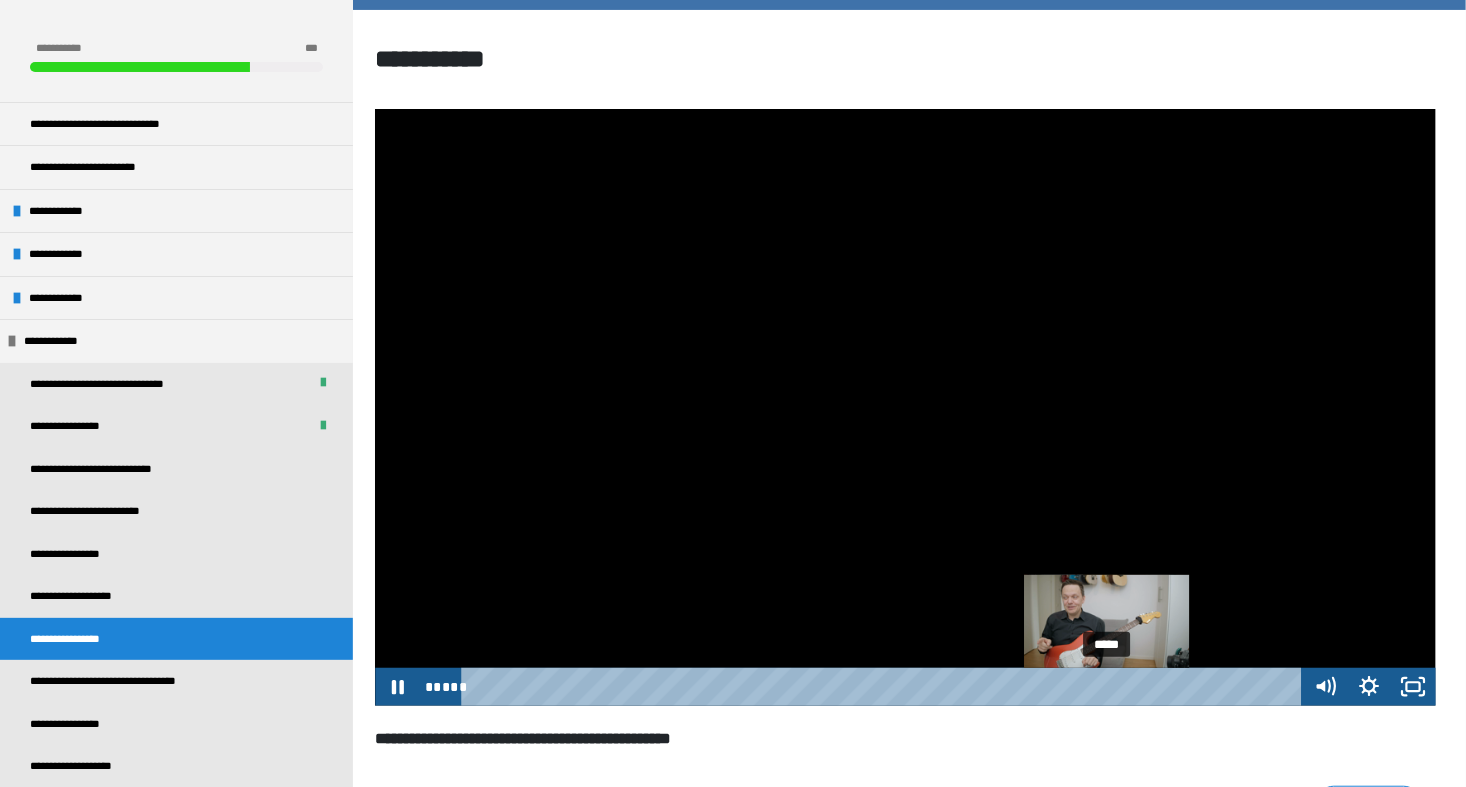 click on "*****" at bounding box center [885, 687] 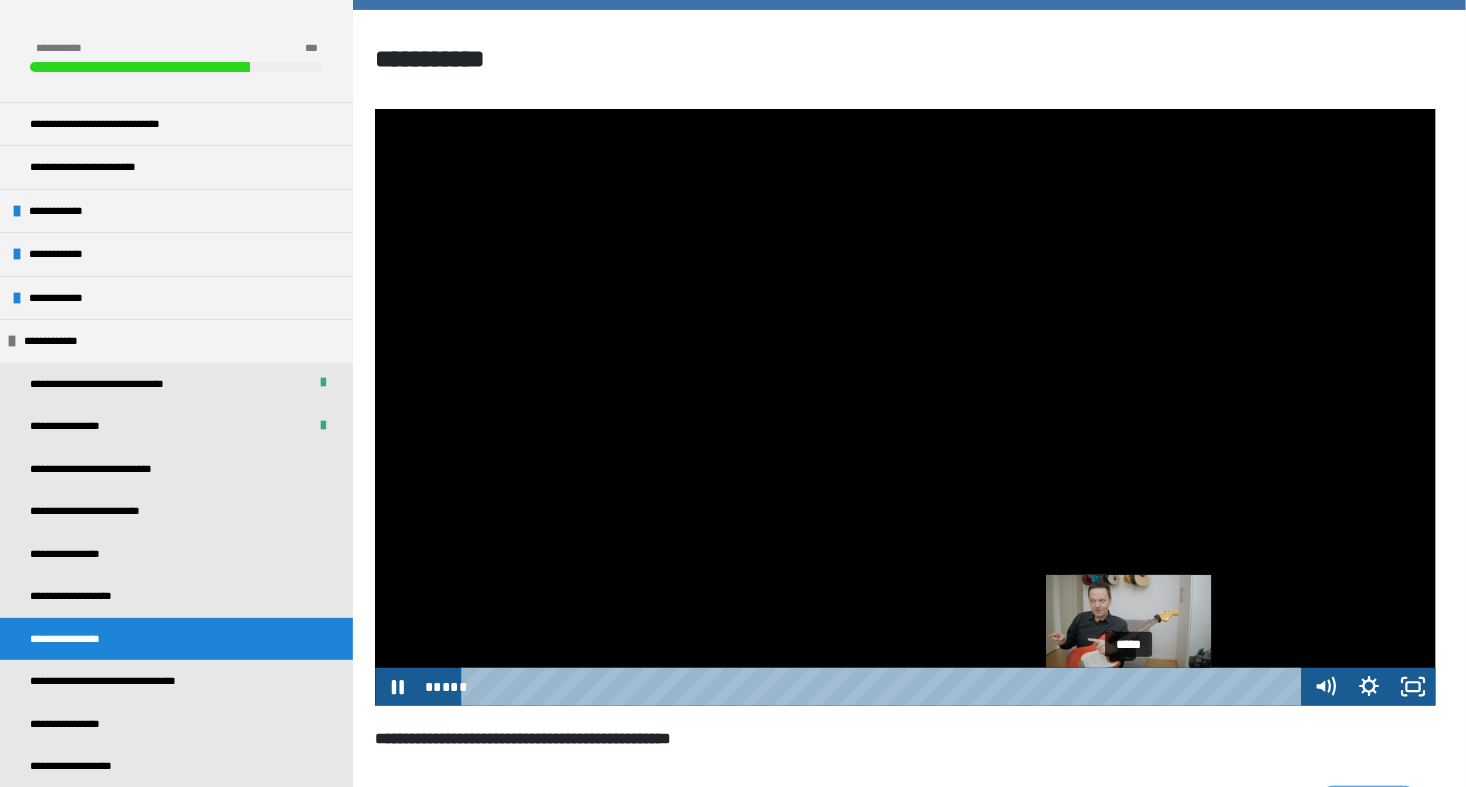 click on "*****" at bounding box center (885, 687) 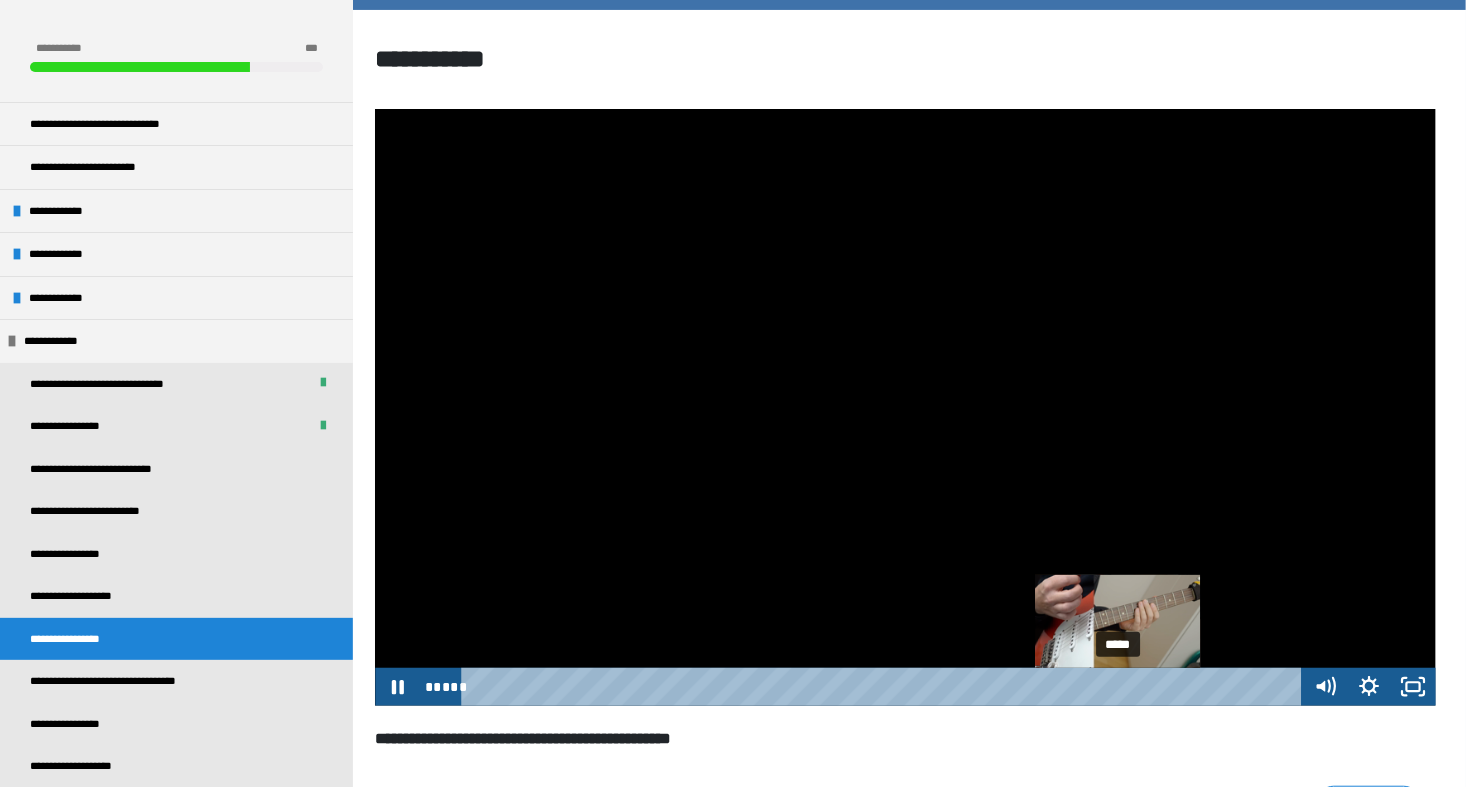 click on "*****" at bounding box center (885, 687) 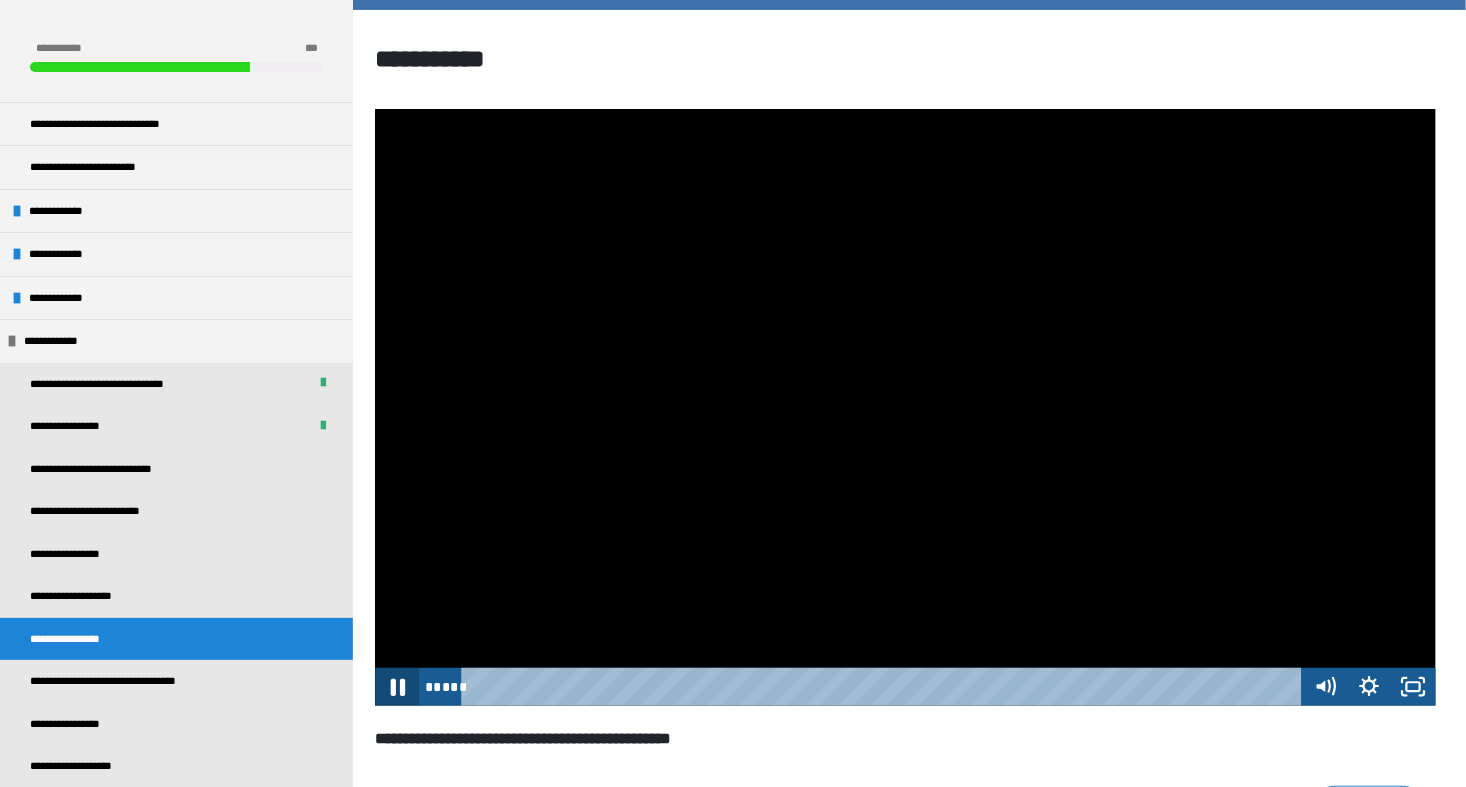 click 